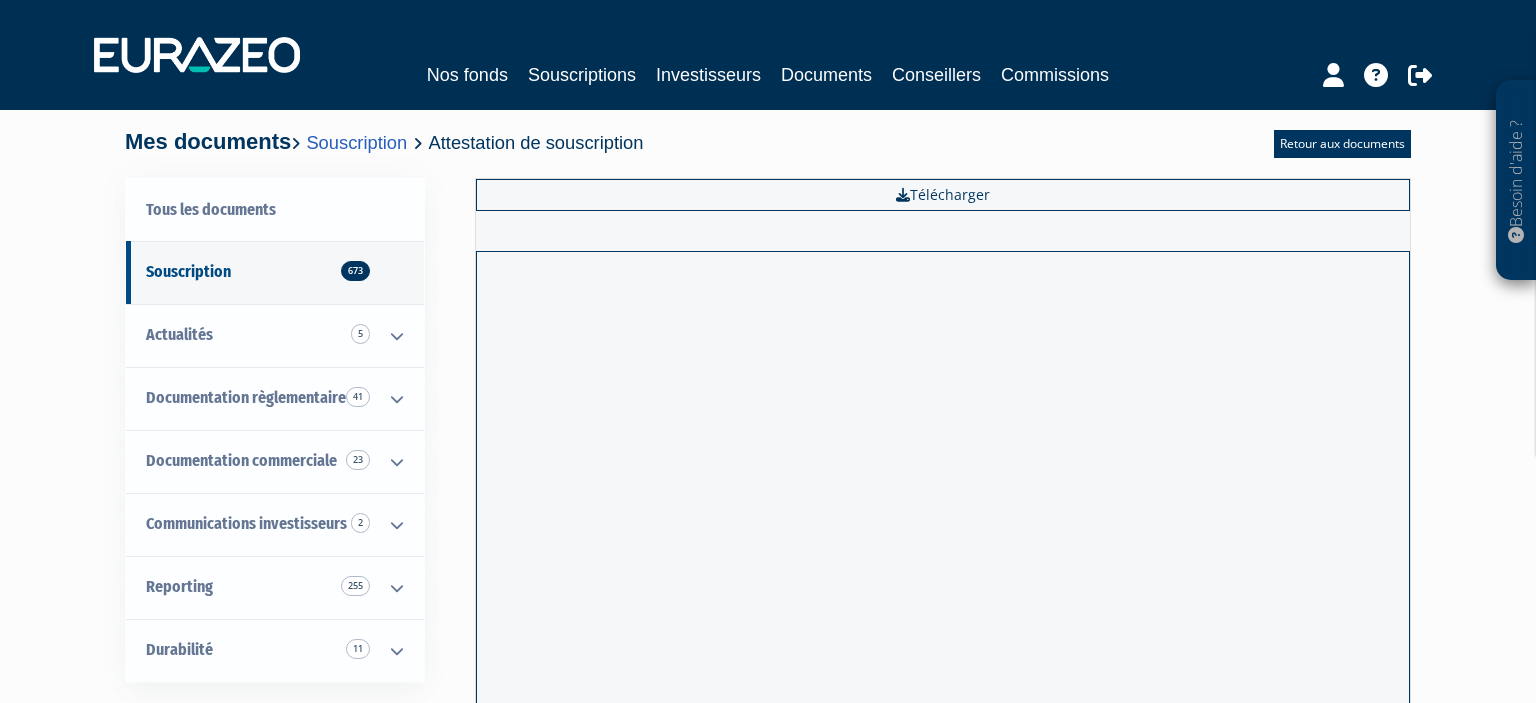 scroll, scrollTop: 0, scrollLeft: 0, axis: both 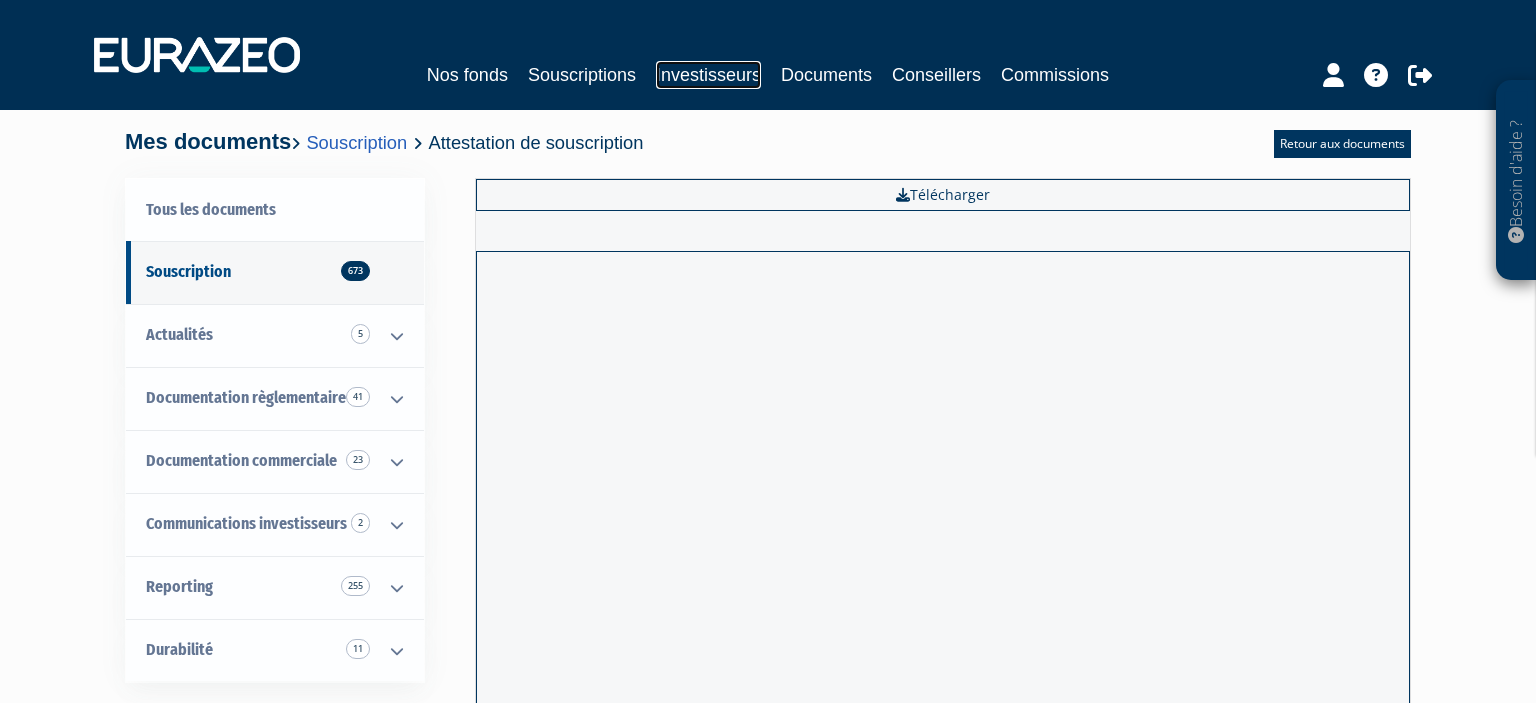 click on "Investisseurs" at bounding box center (708, 75) 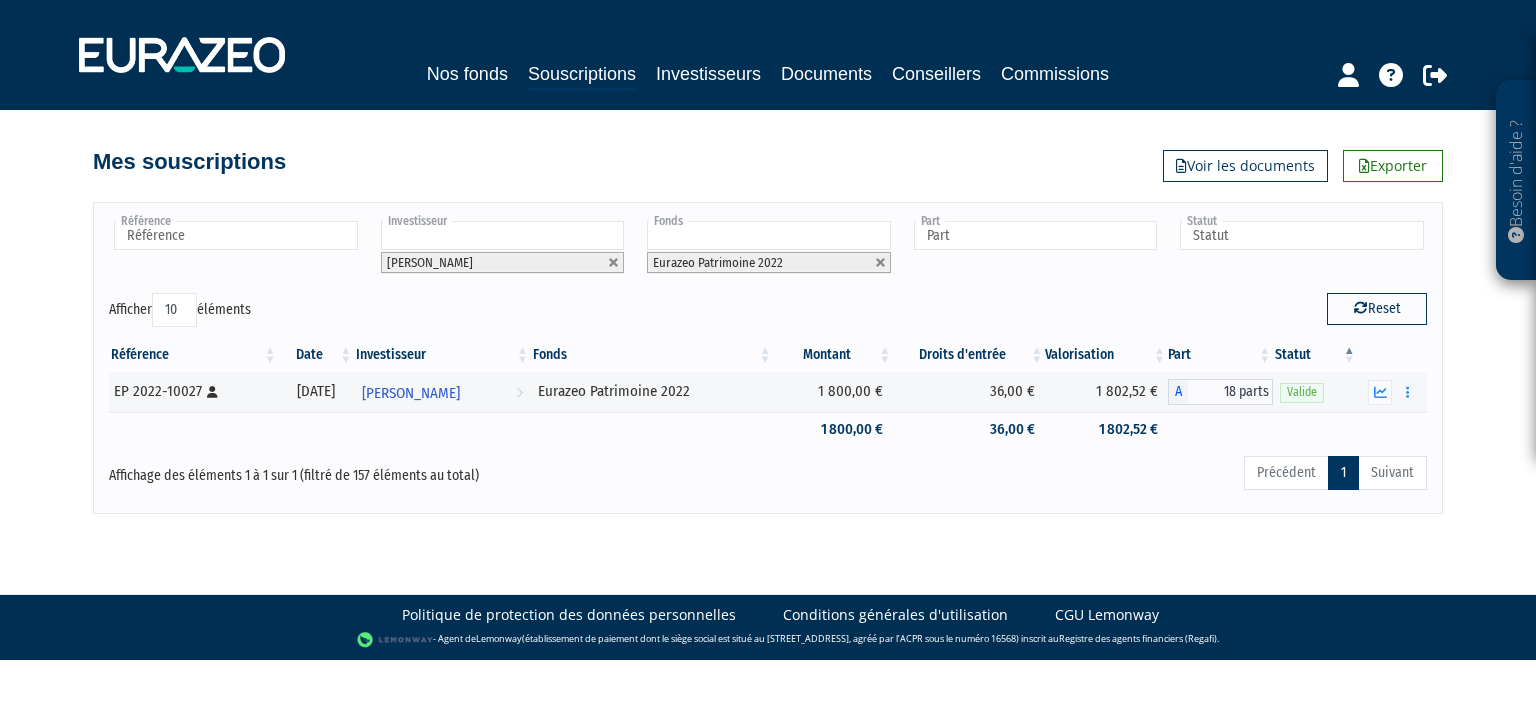 scroll, scrollTop: 0, scrollLeft: 0, axis: both 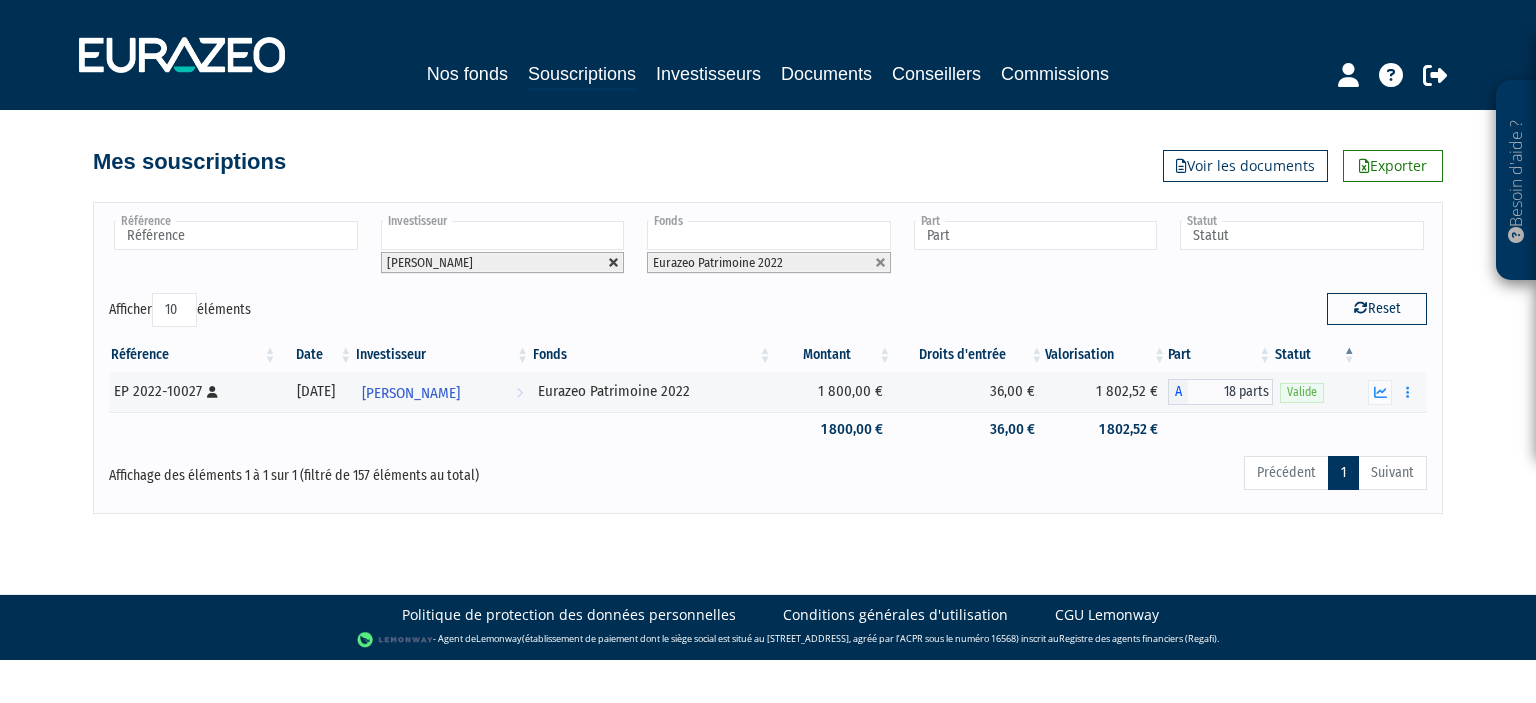 click at bounding box center [614, 263] 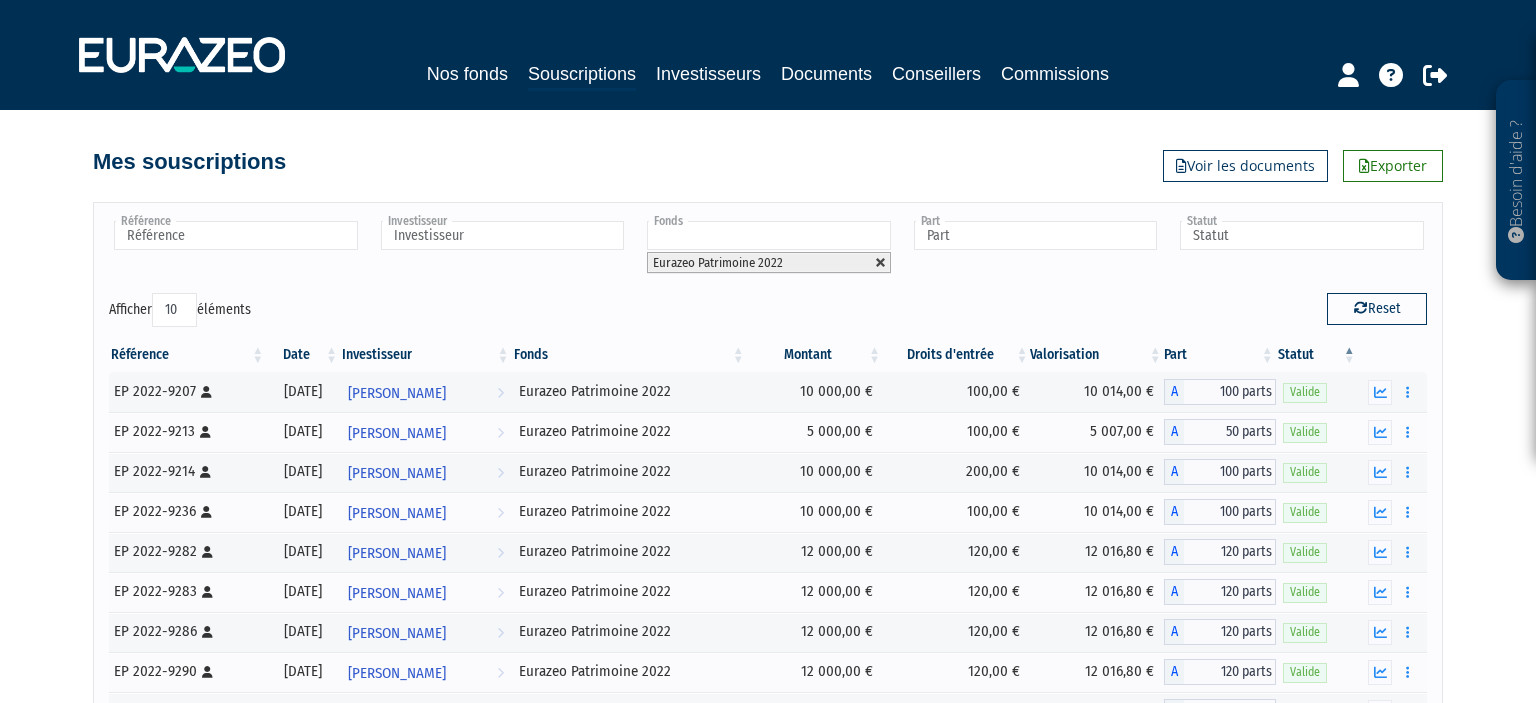 click at bounding box center (881, 263) 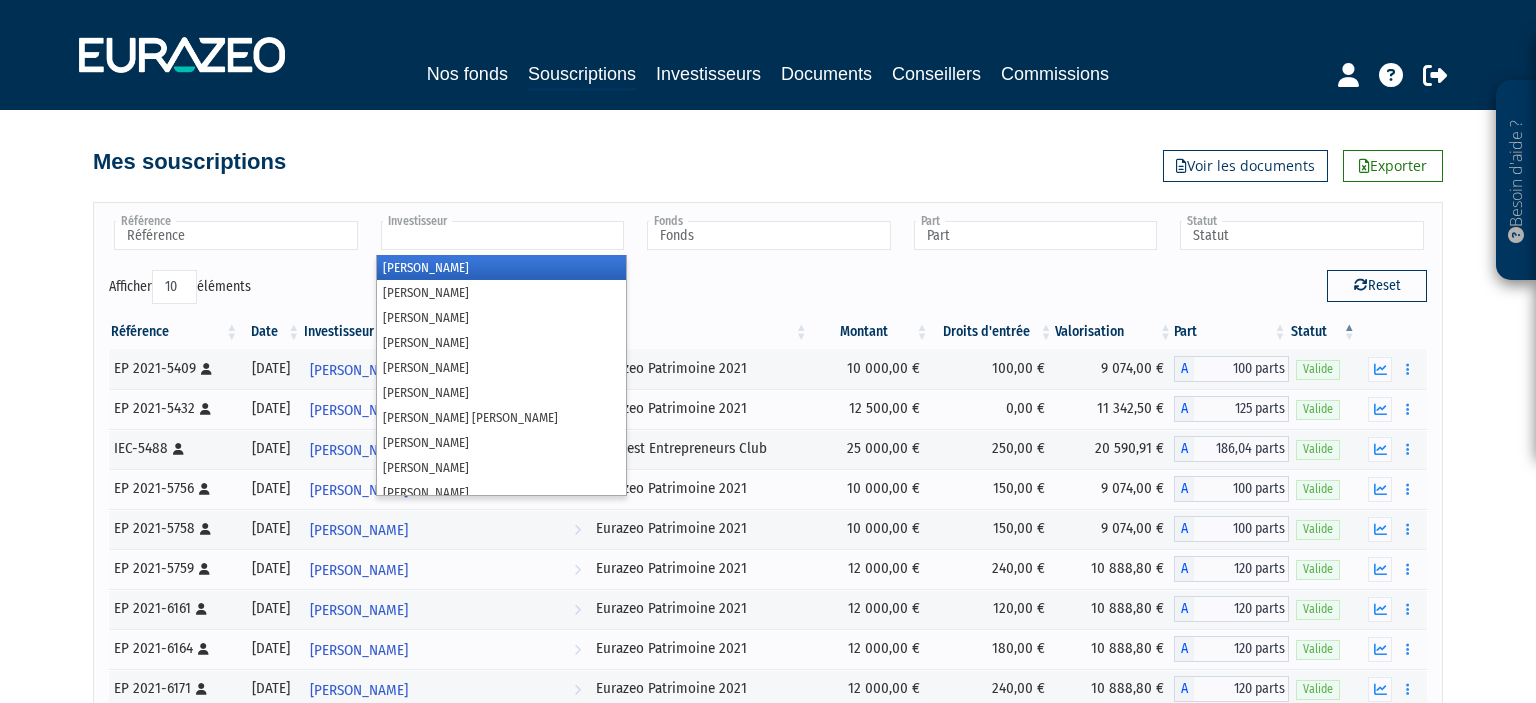 click at bounding box center [503, 235] 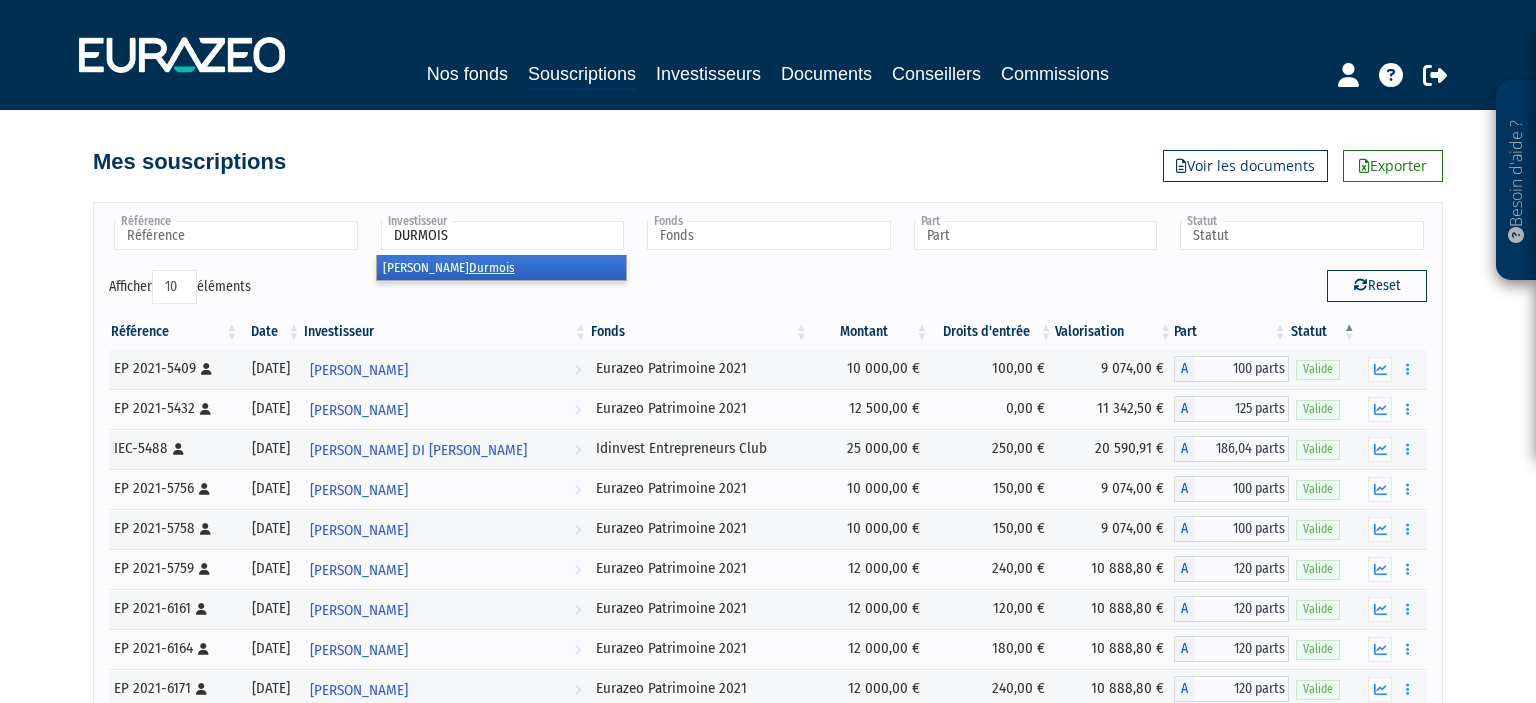type on "DURMOIS" 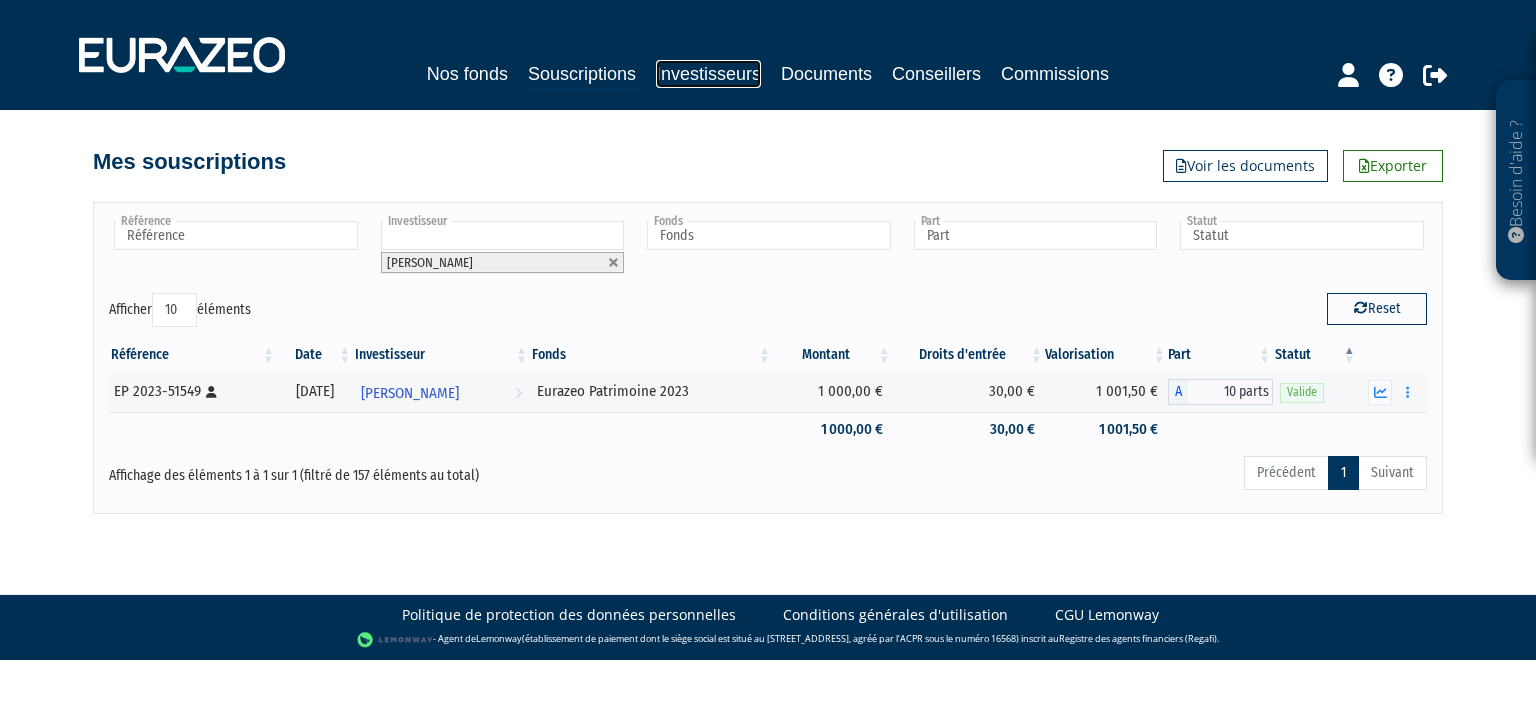 click on "Investisseurs" at bounding box center (708, 74) 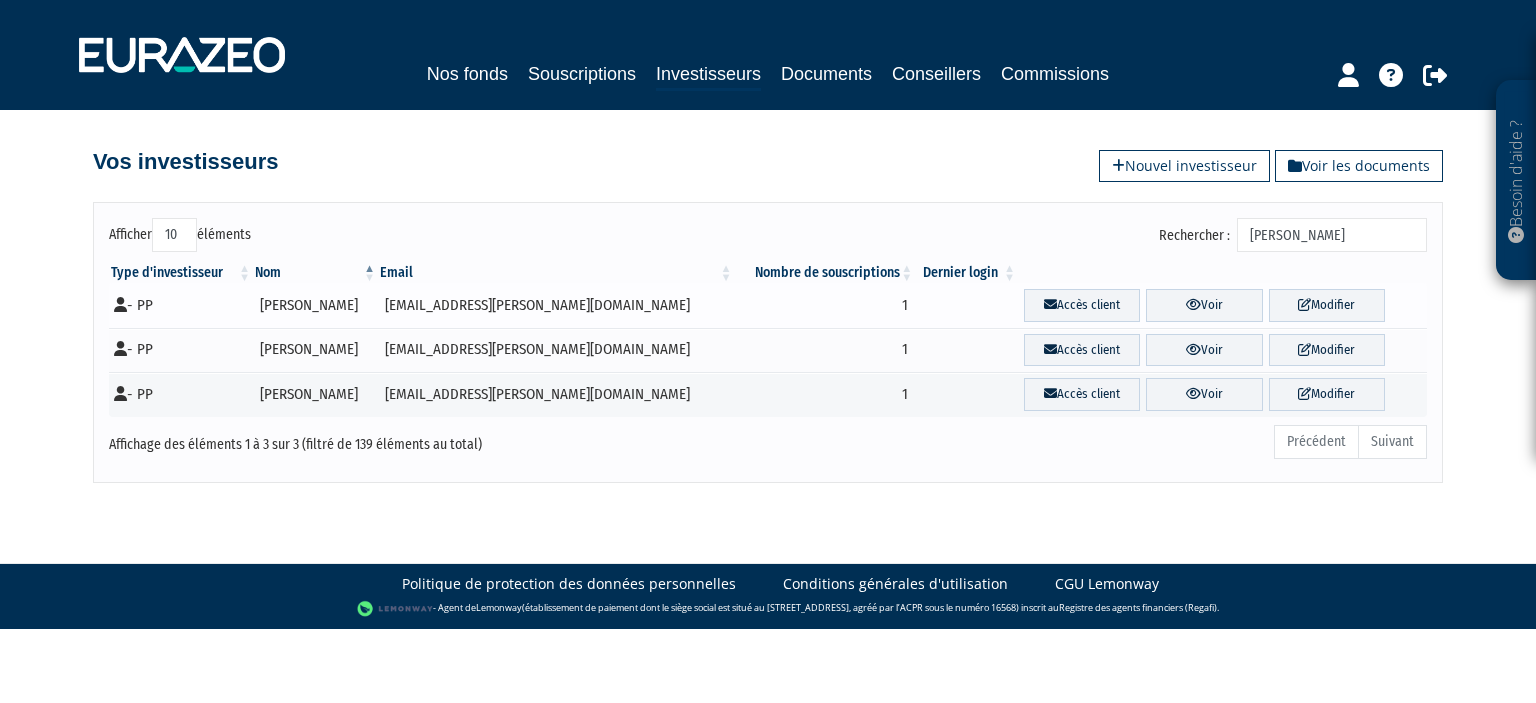 scroll, scrollTop: 0, scrollLeft: 0, axis: both 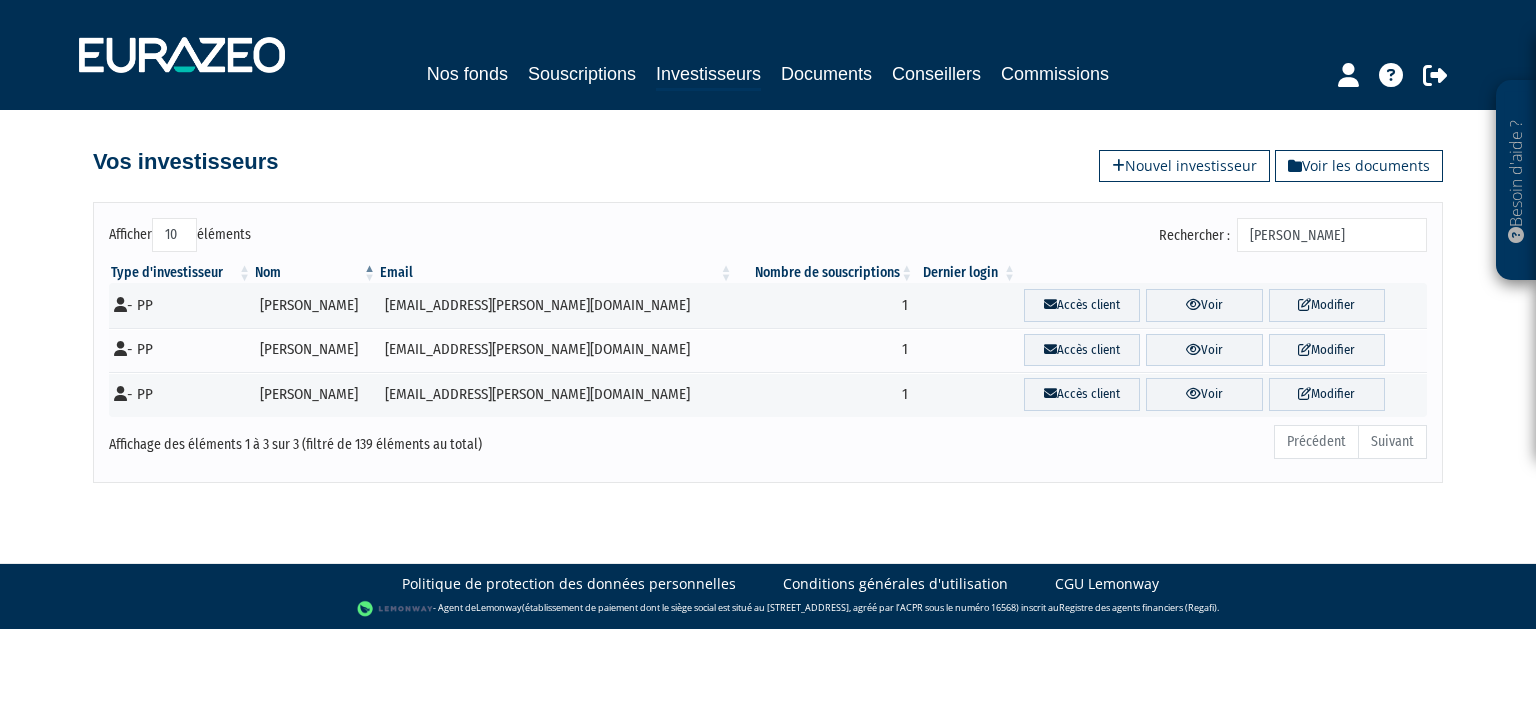 drag, startPoint x: 1245, startPoint y: 238, endPoint x: 1210, endPoint y: 238, distance: 35 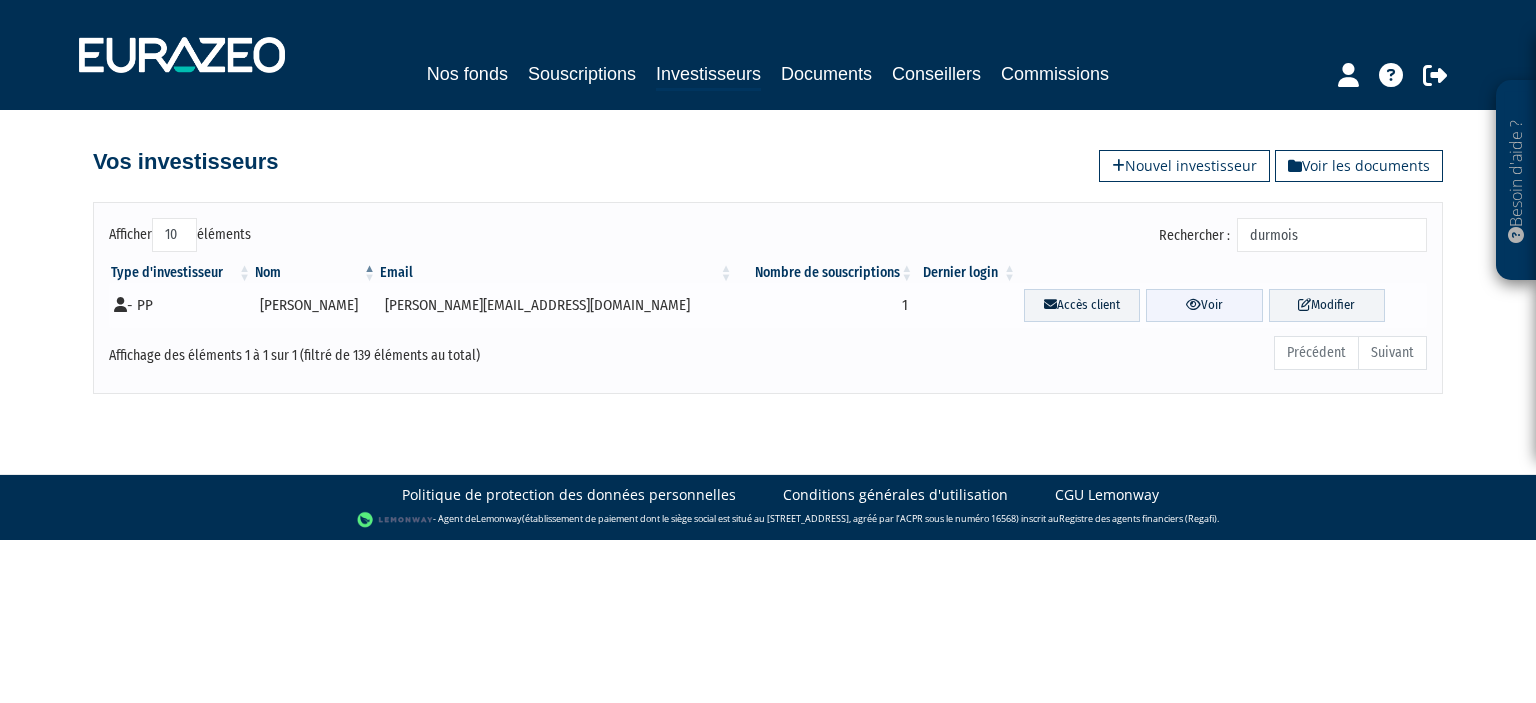 type on "durmois" 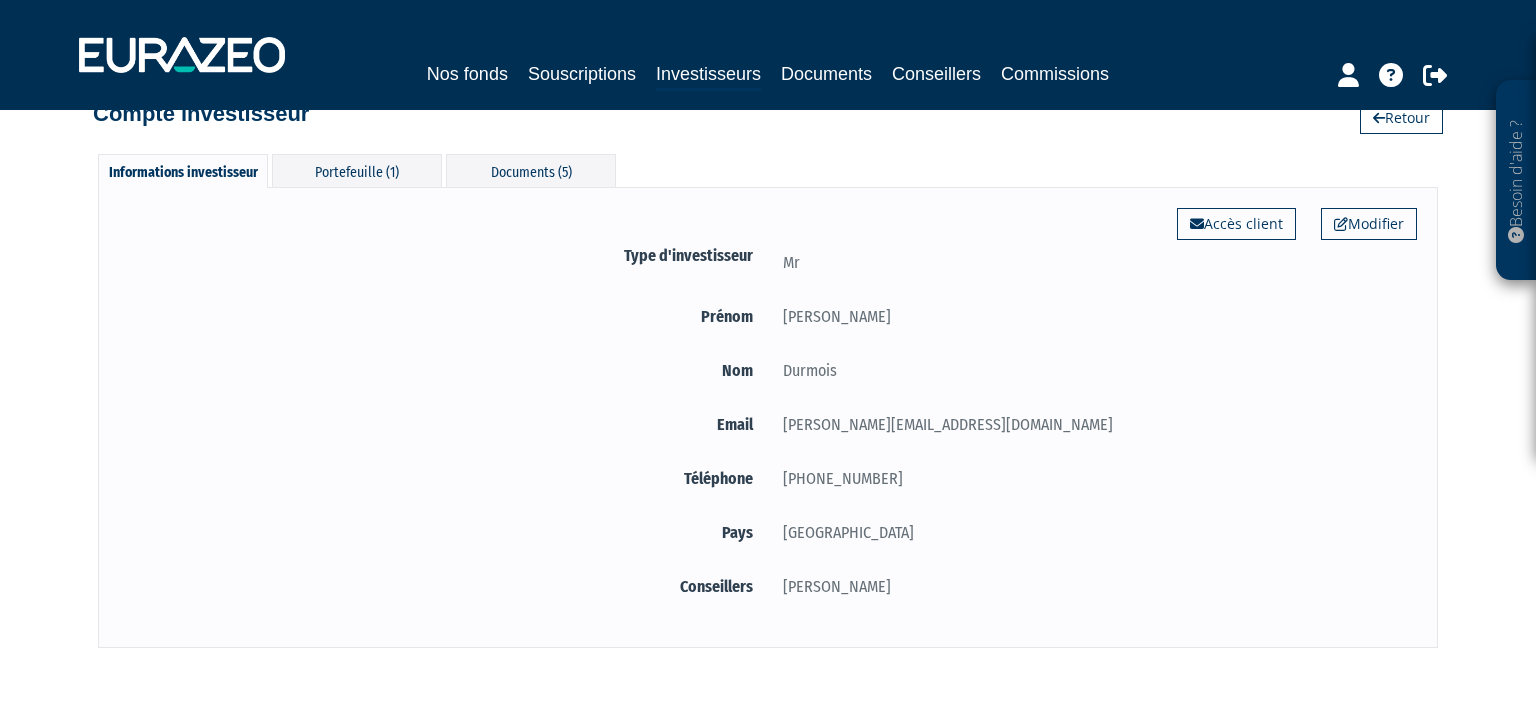 scroll, scrollTop: 0, scrollLeft: 0, axis: both 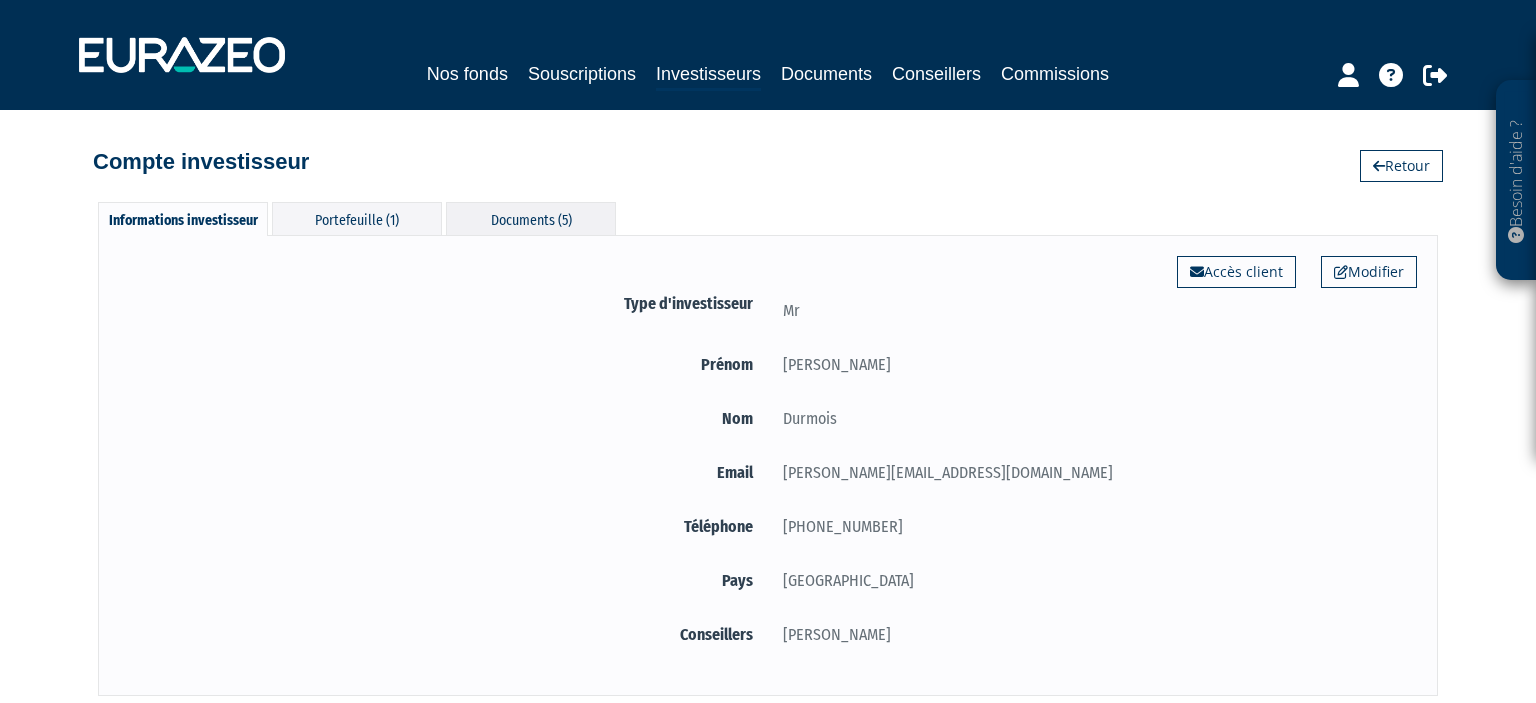 click on "Documents (5)" at bounding box center [531, 218] 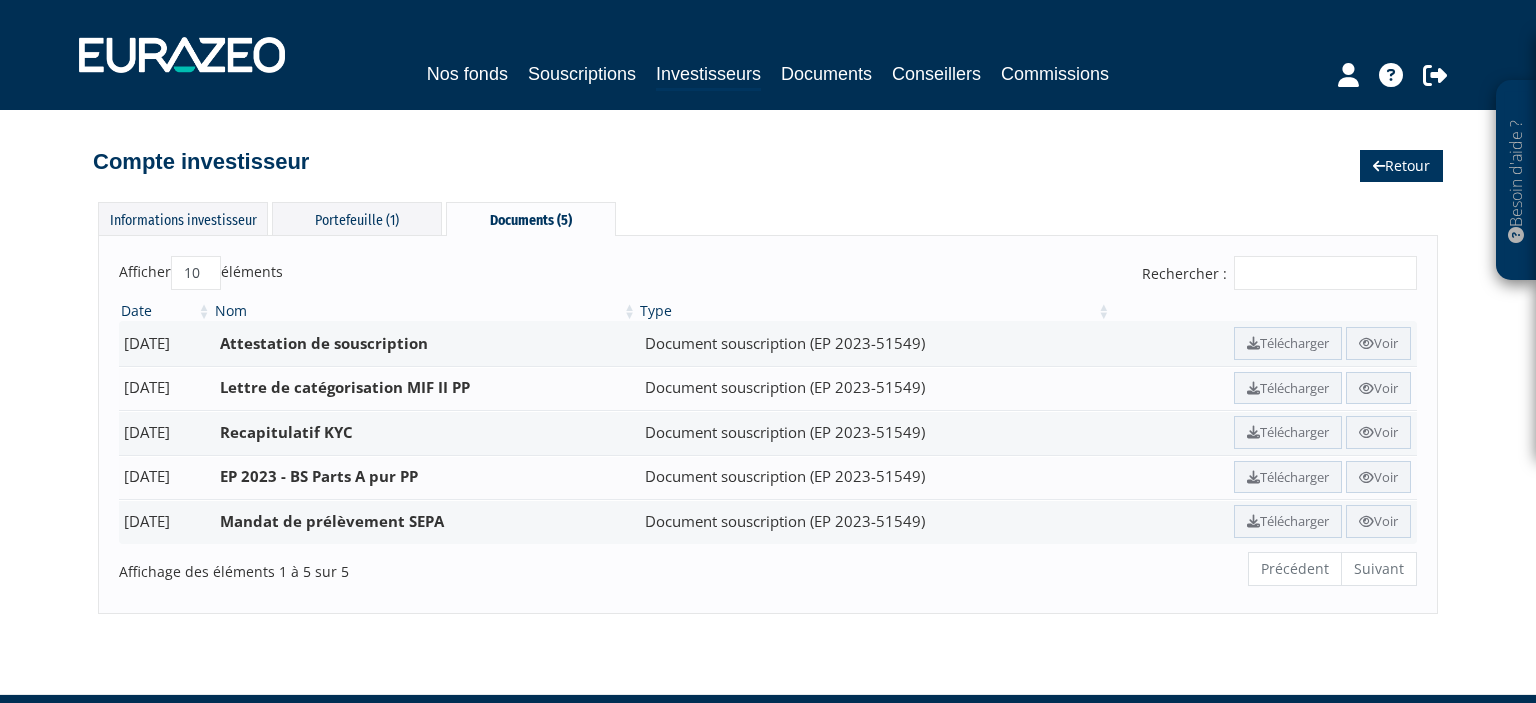 click on "Retour" at bounding box center [1401, 166] 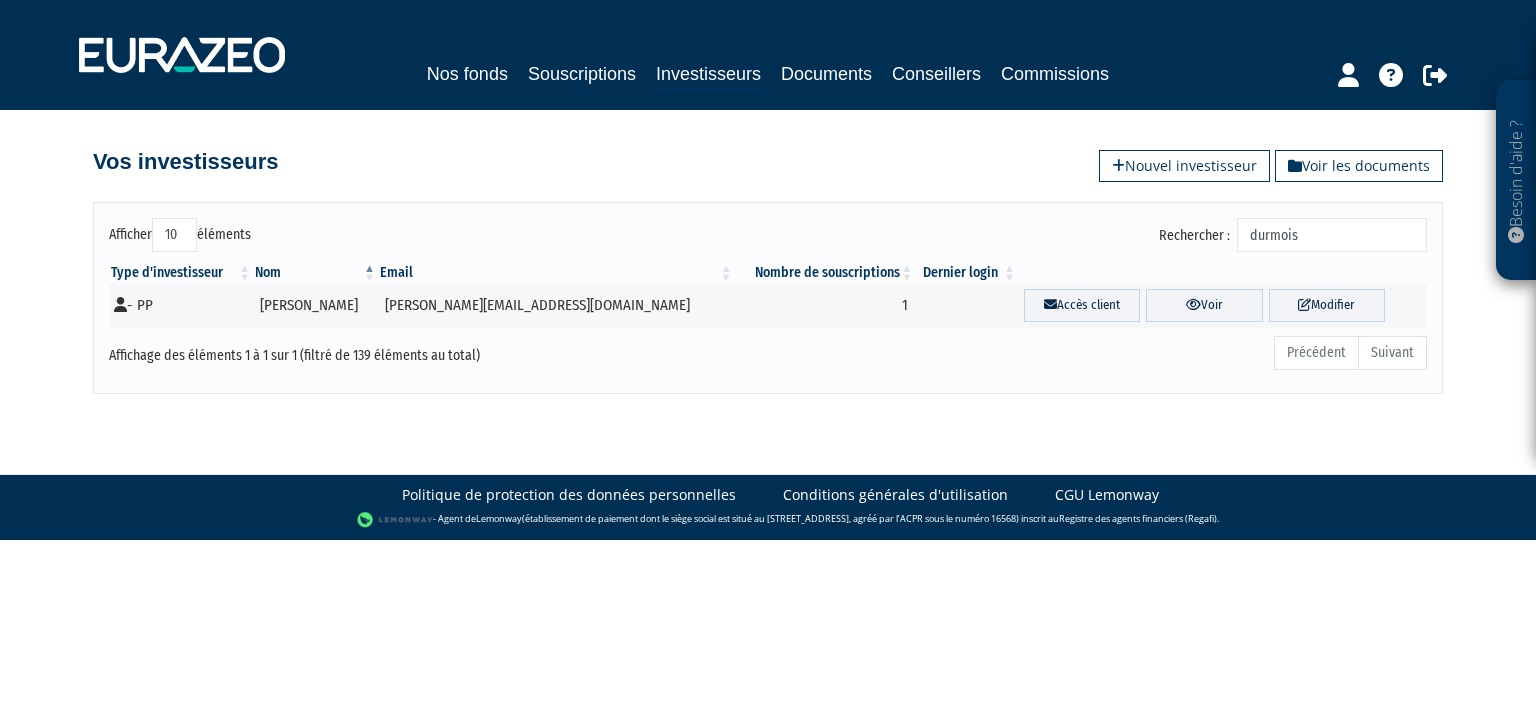 scroll, scrollTop: 0, scrollLeft: 0, axis: both 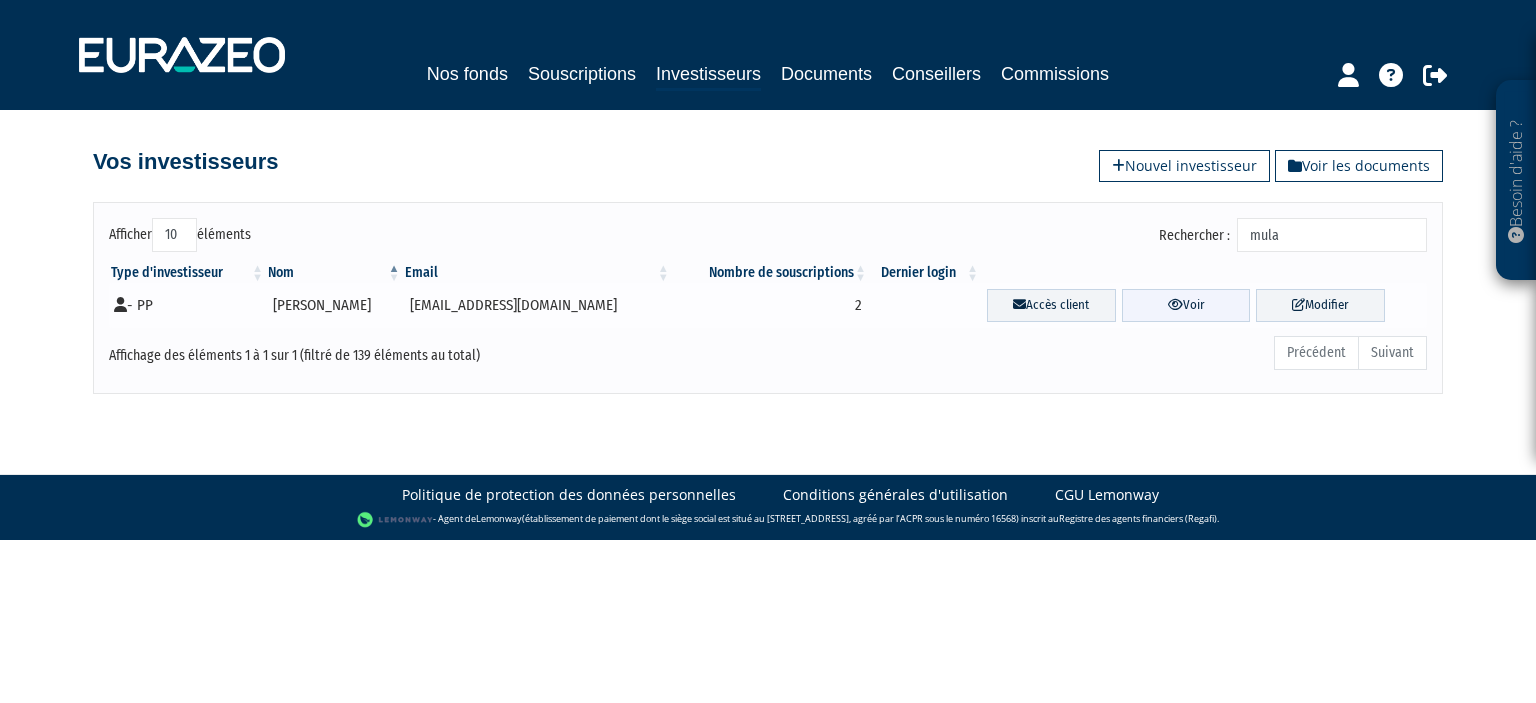 type on "mula" 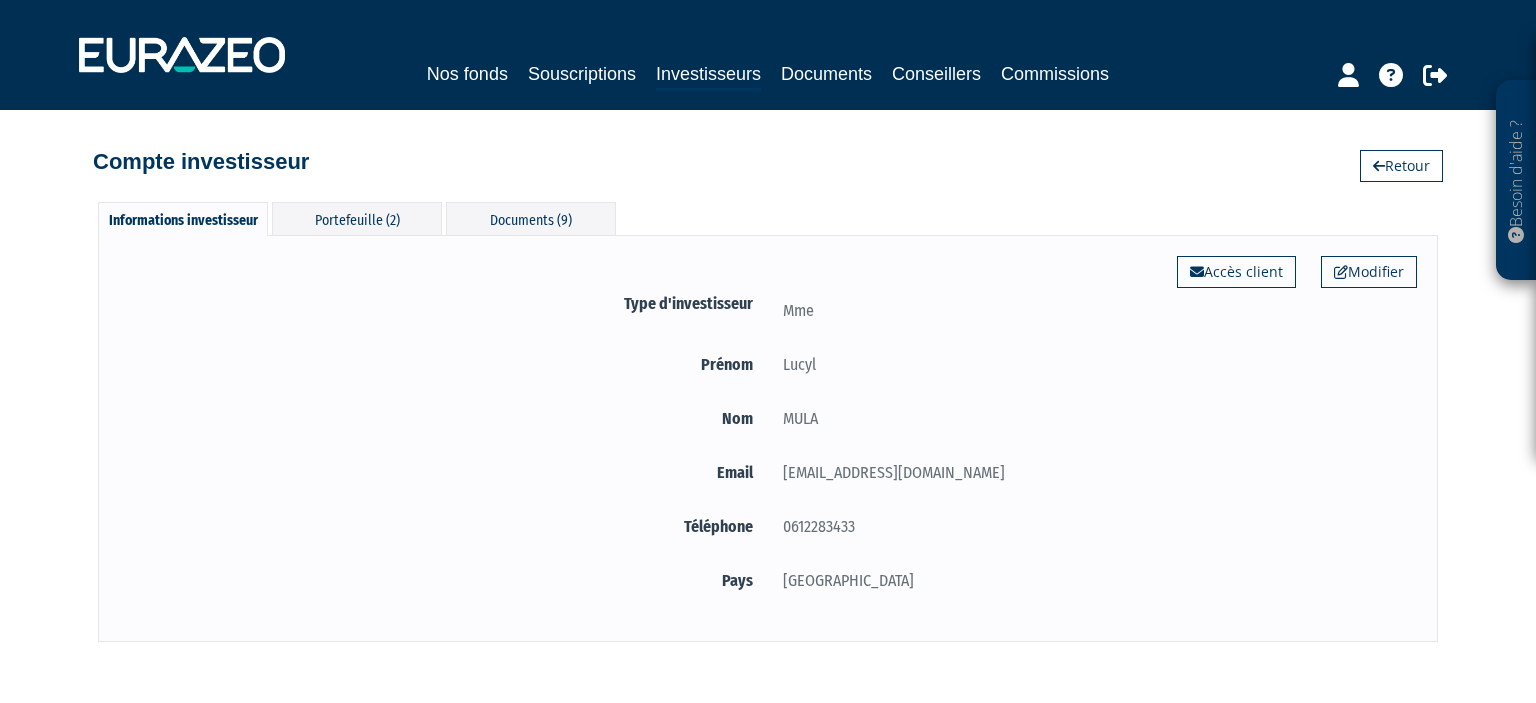 scroll, scrollTop: 0, scrollLeft: 0, axis: both 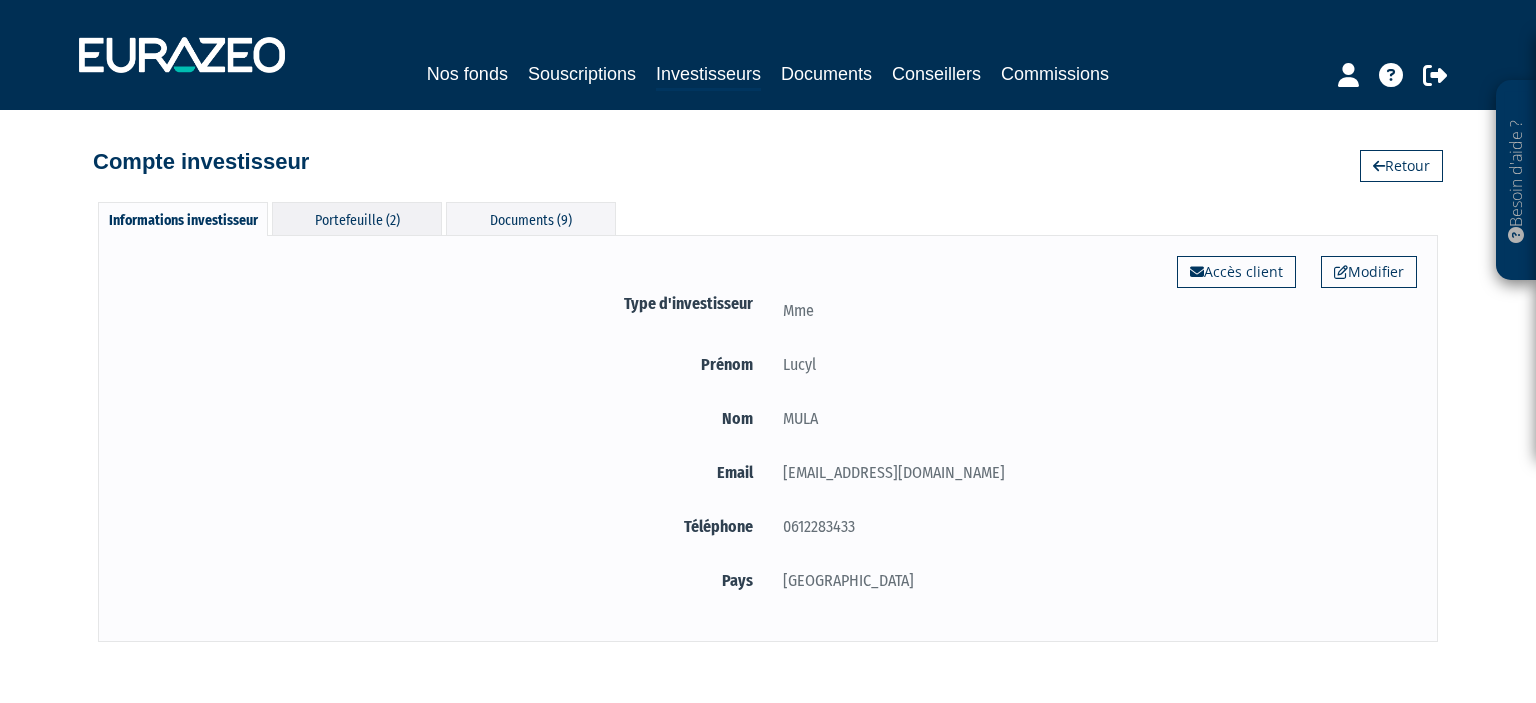 click on "Portefeuille (2)" at bounding box center (357, 218) 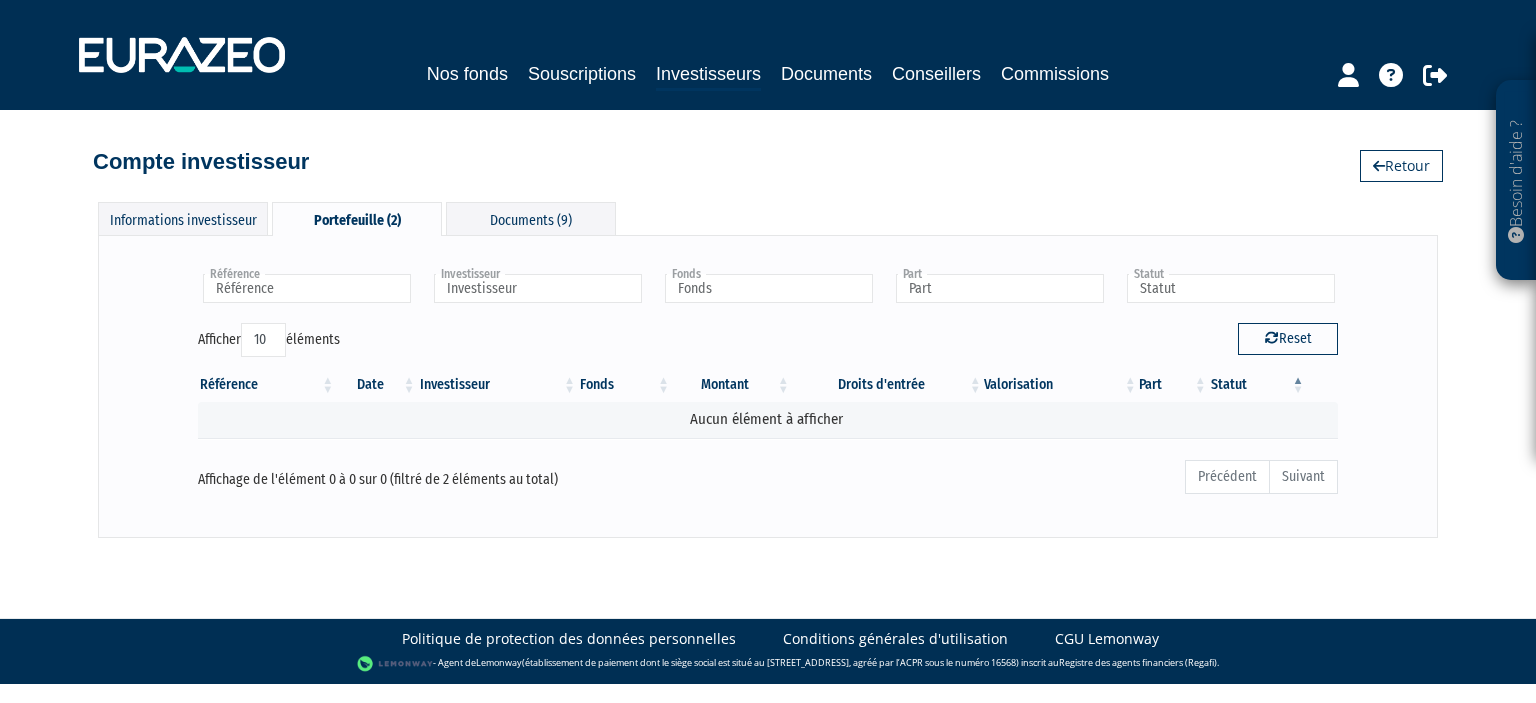 click on "Portefeuille (2)" at bounding box center [357, 219] 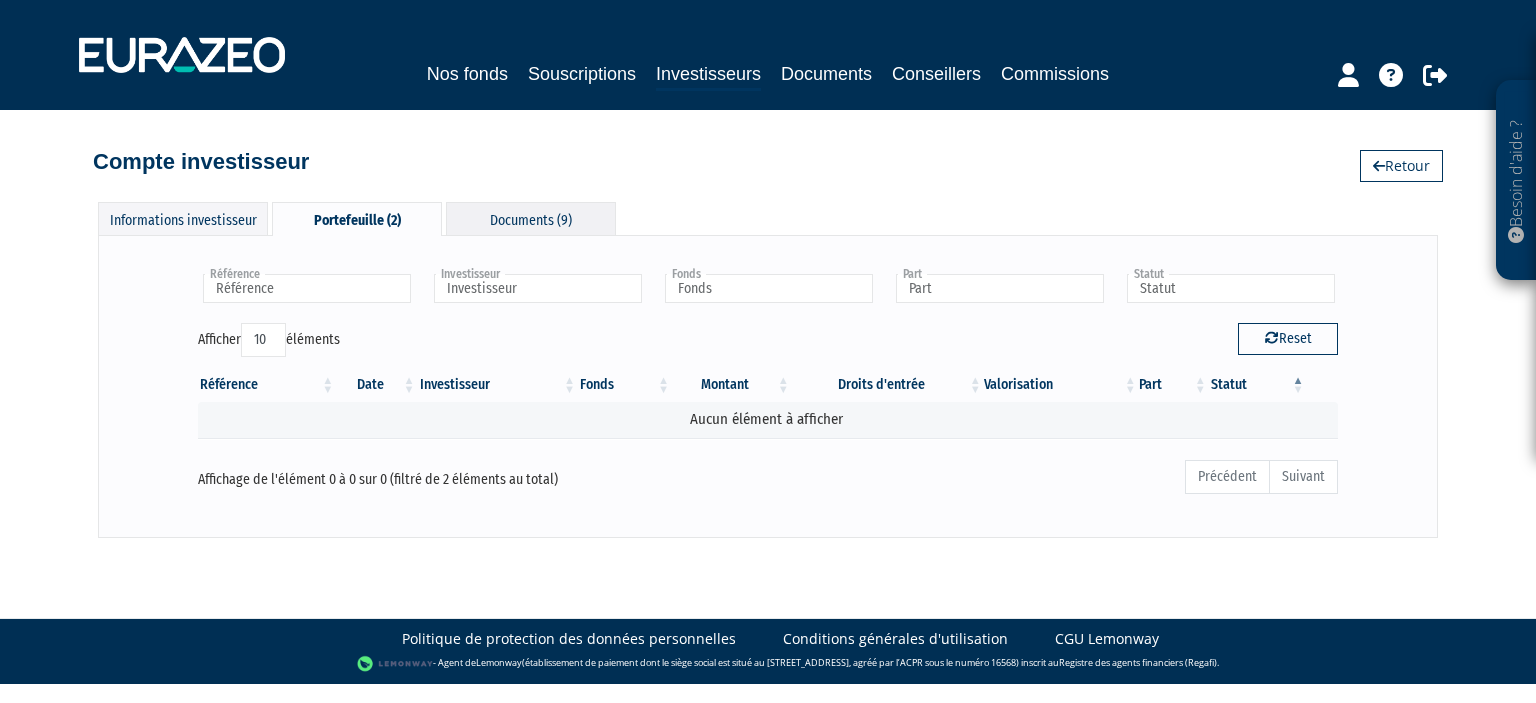 click on "Documents (9)" at bounding box center (531, 218) 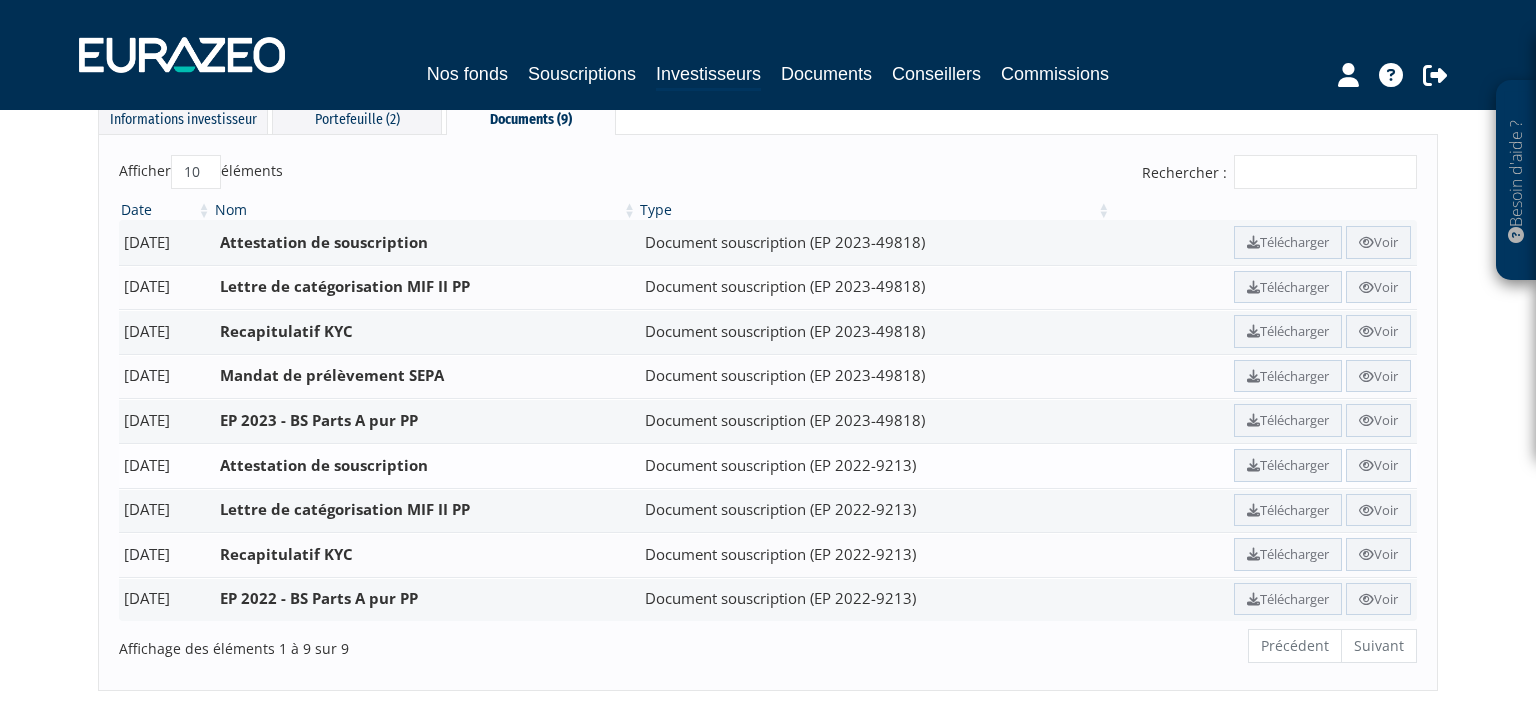 scroll, scrollTop: 105, scrollLeft: 0, axis: vertical 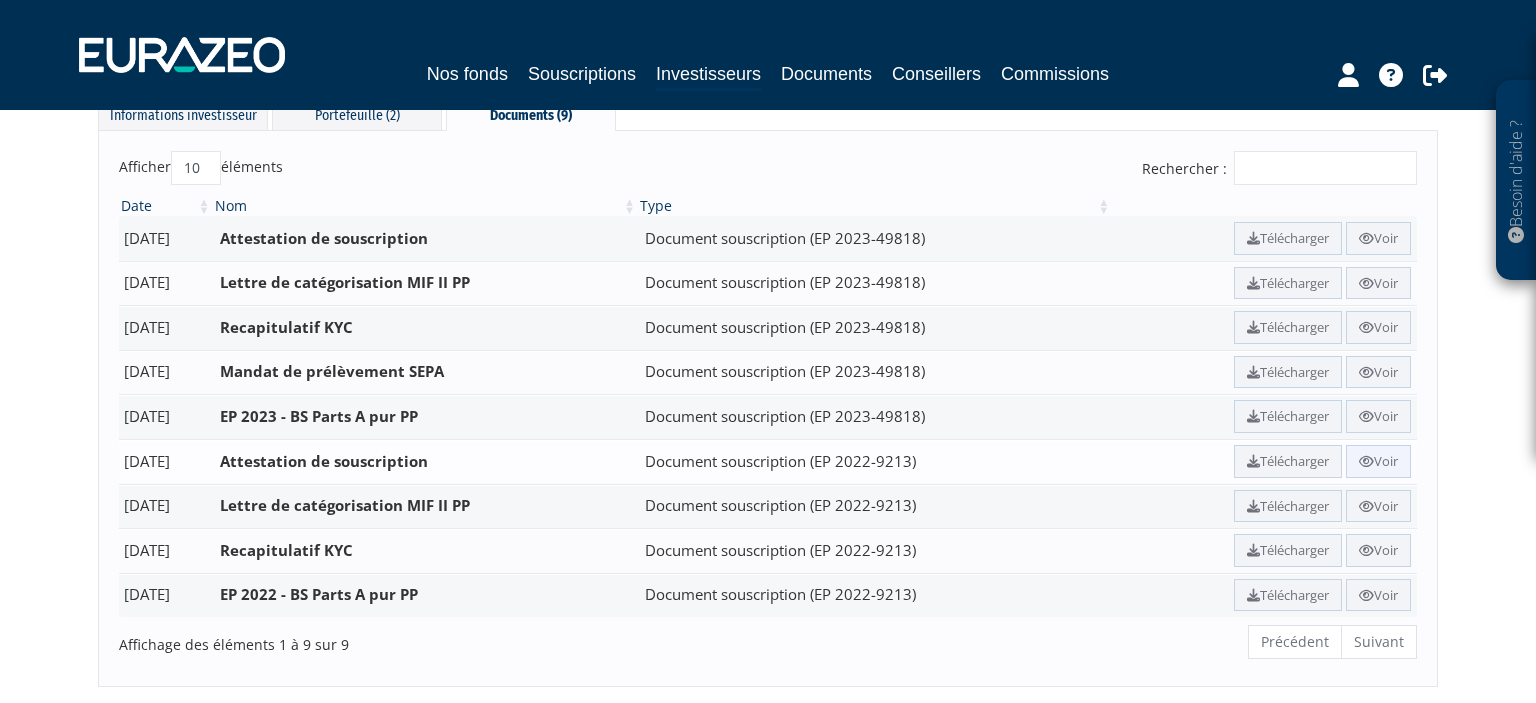 click on "Voir" at bounding box center [1378, 461] 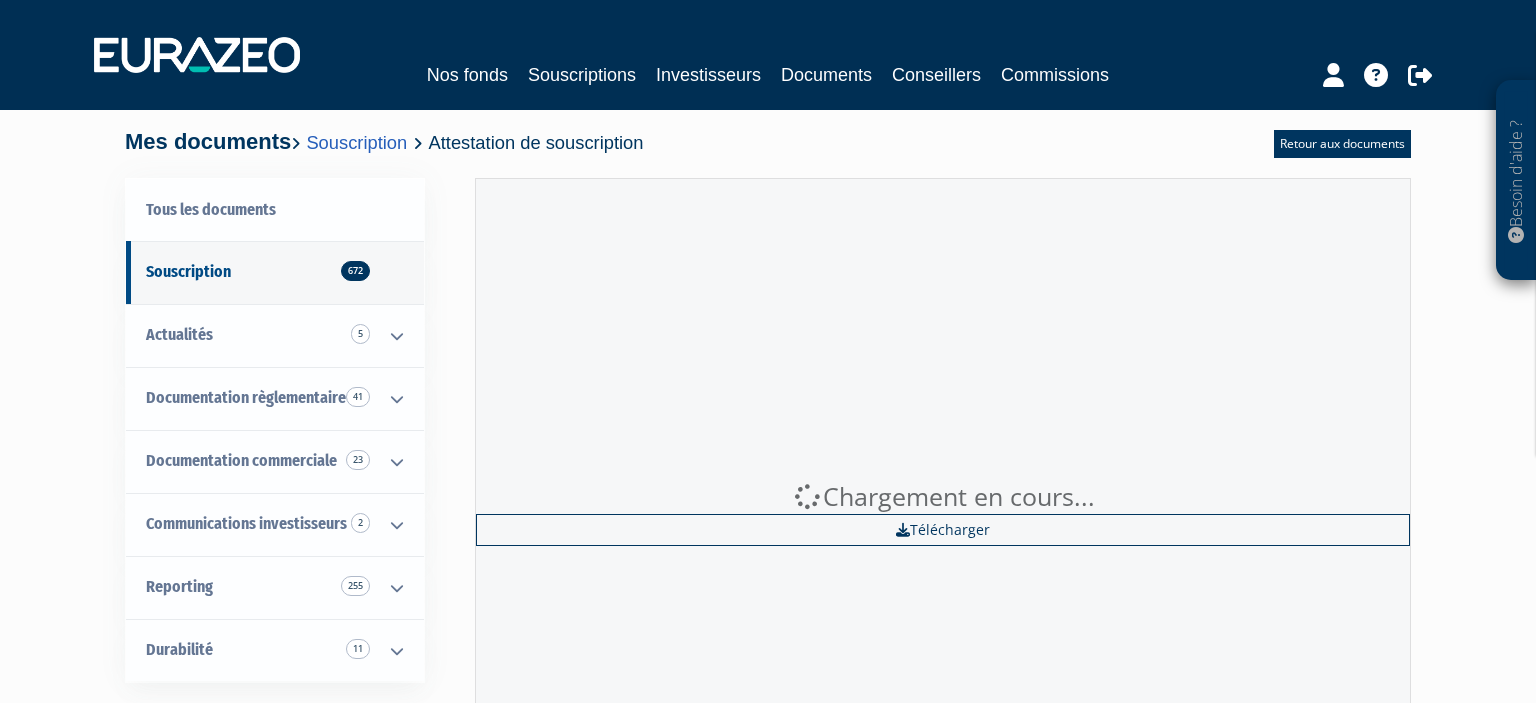 scroll, scrollTop: 0, scrollLeft: 0, axis: both 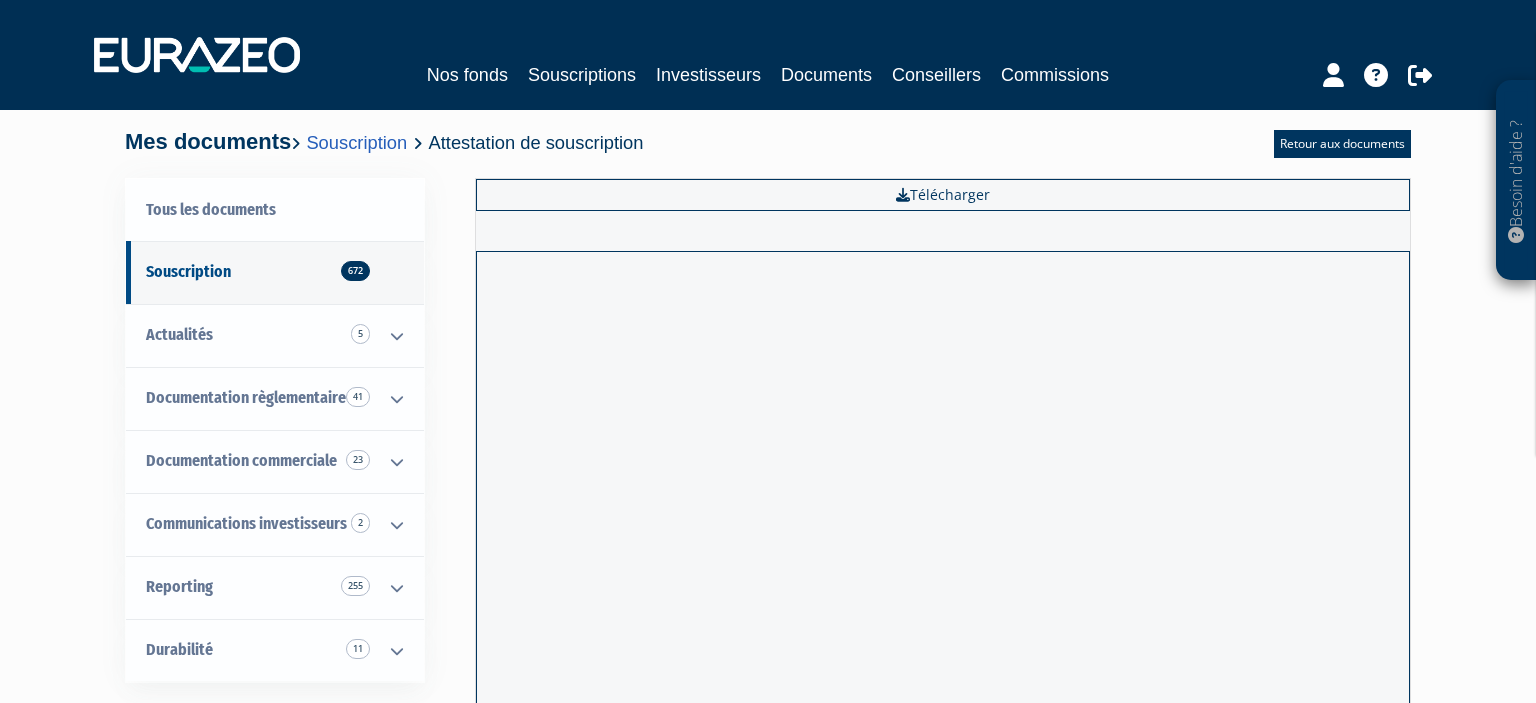 click on "Mes documents                    Souscription                     Attestation de souscription
Retour aux documents" at bounding box center [768, 134] 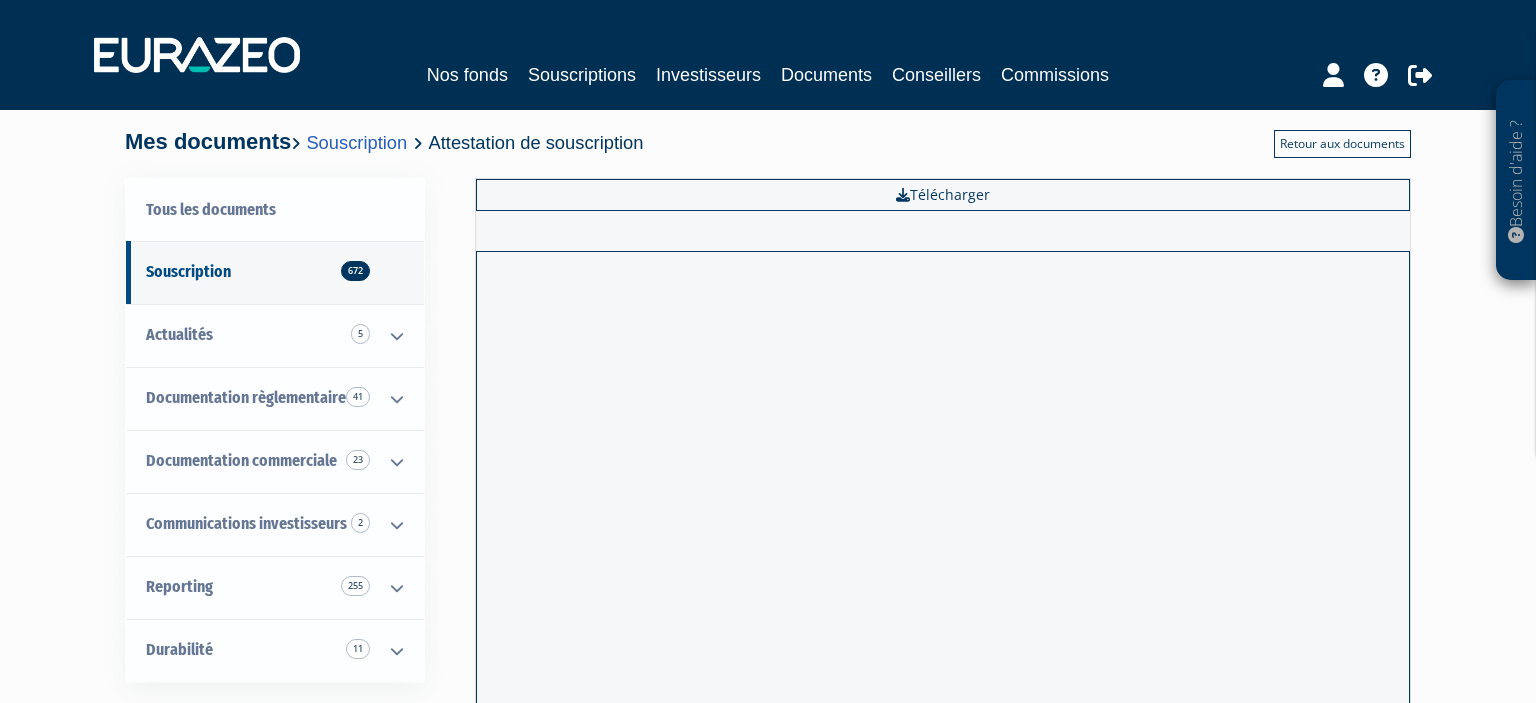 click on "Retour aux documents" at bounding box center (1342, 144) 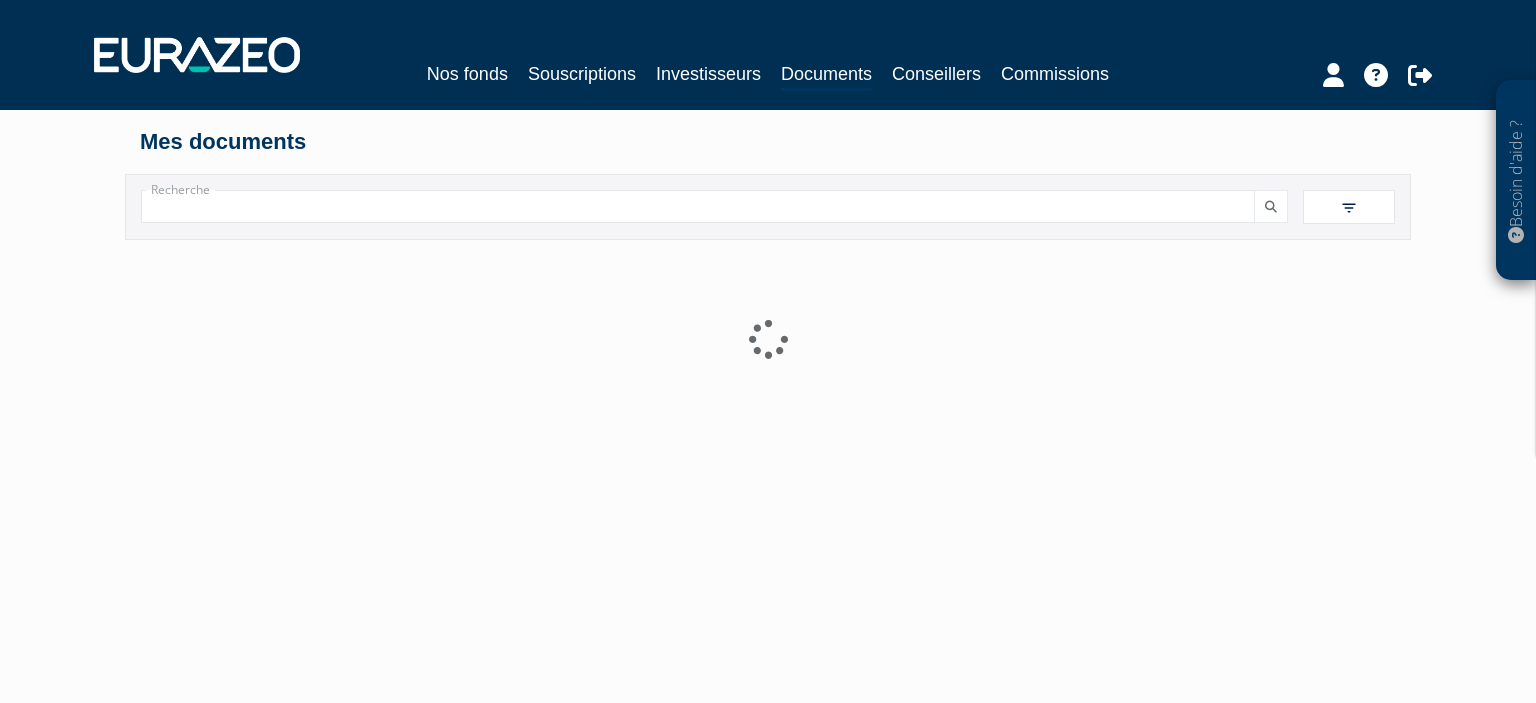 scroll, scrollTop: 0, scrollLeft: 0, axis: both 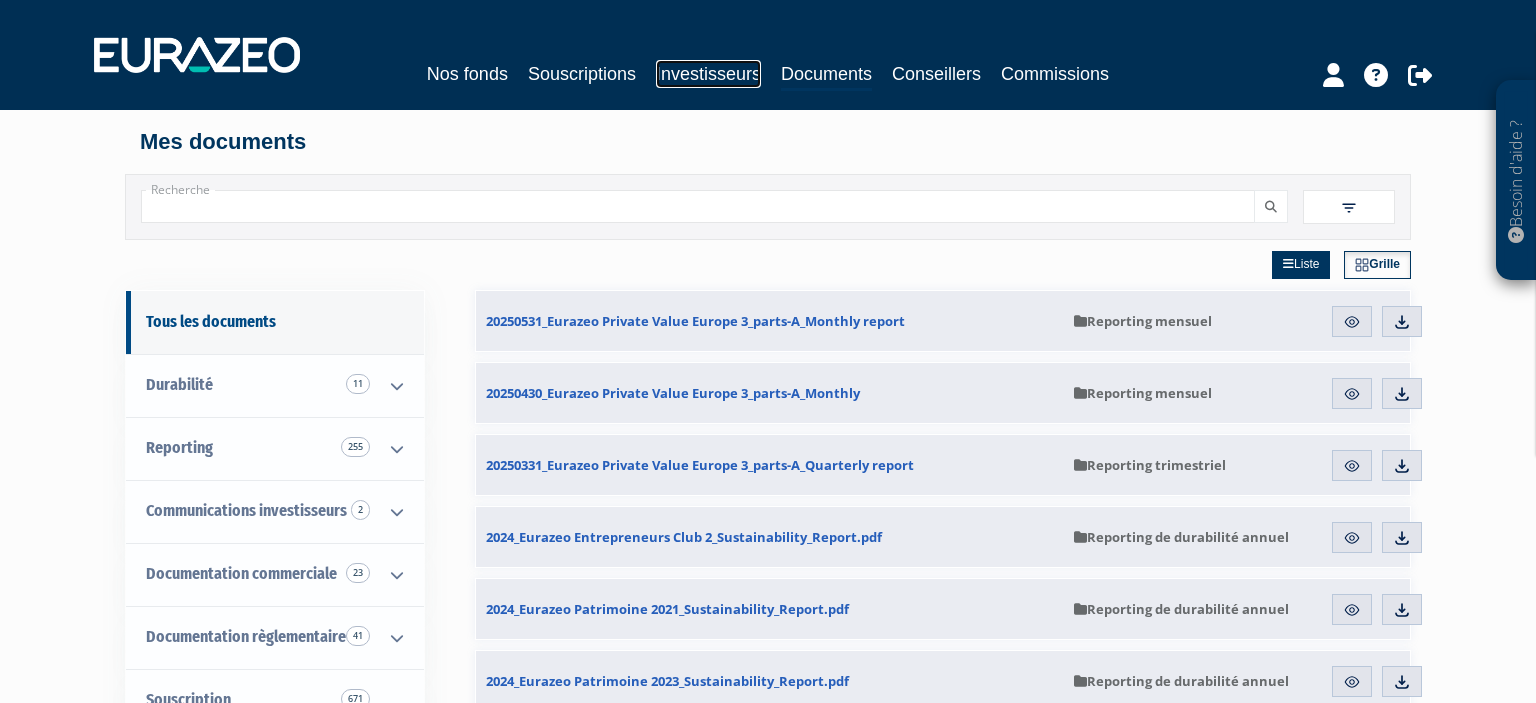 click on "Investisseurs" at bounding box center [708, 74] 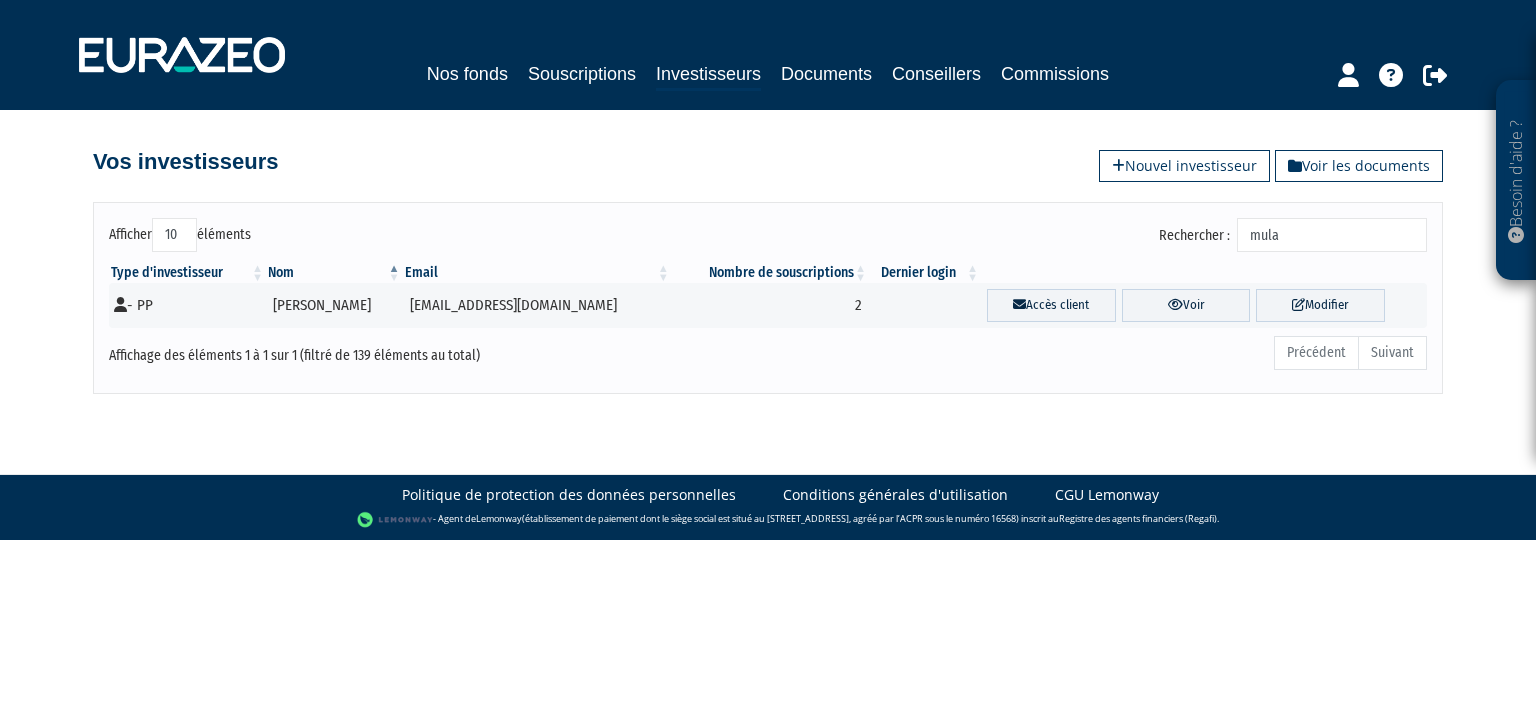 scroll, scrollTop: 0, scrollLeft: 0, axis: both 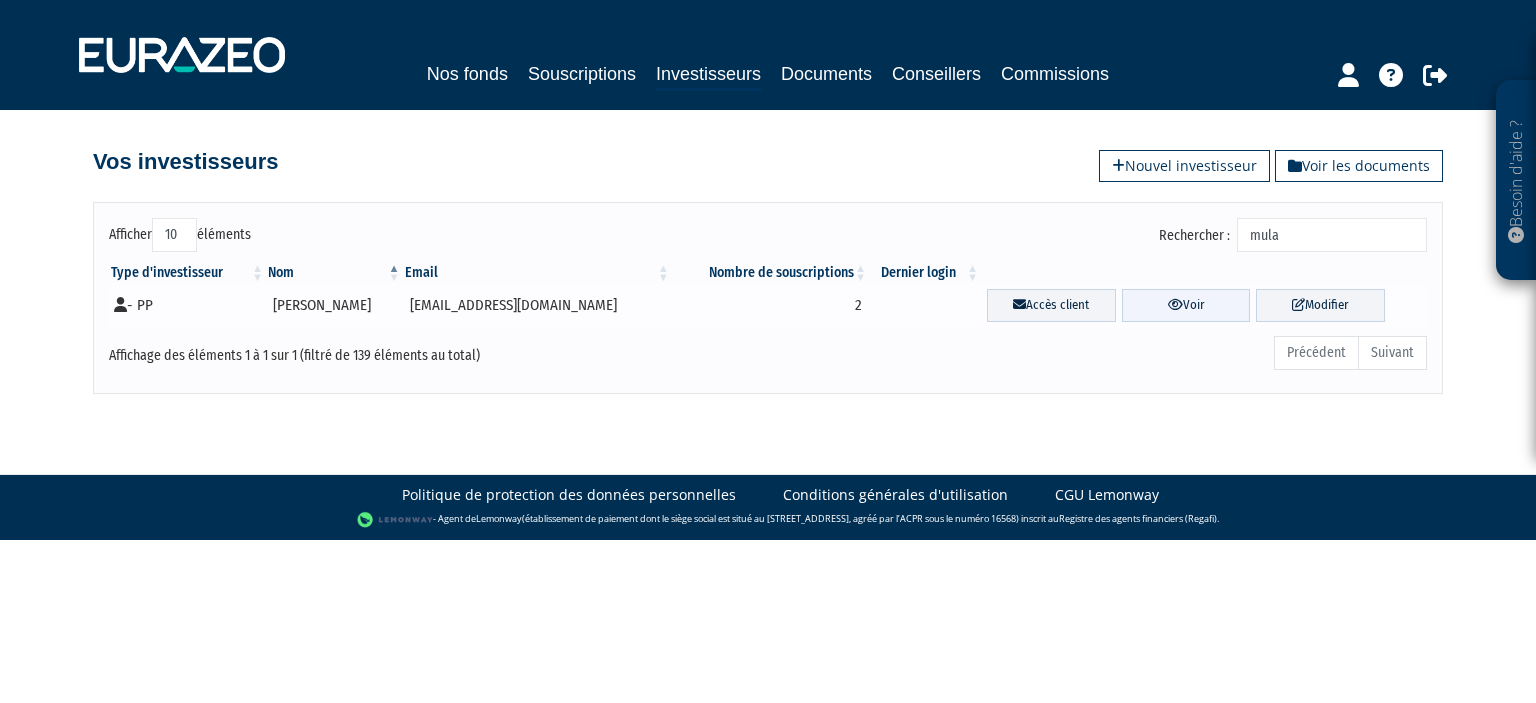 click on "Voir" at bounding box center (1186, 305) 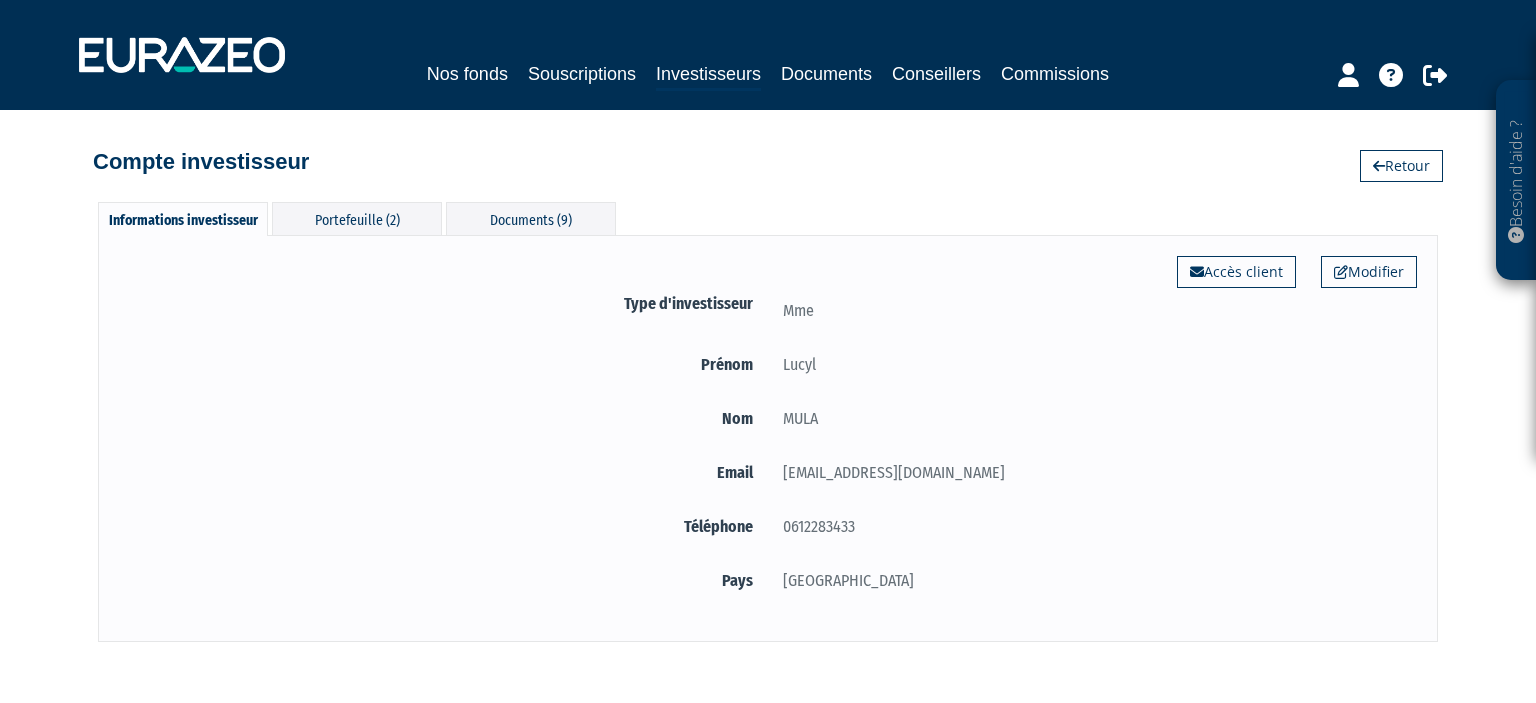 scroll, scrollTop: 0, scrollLeft: 0, axis: both 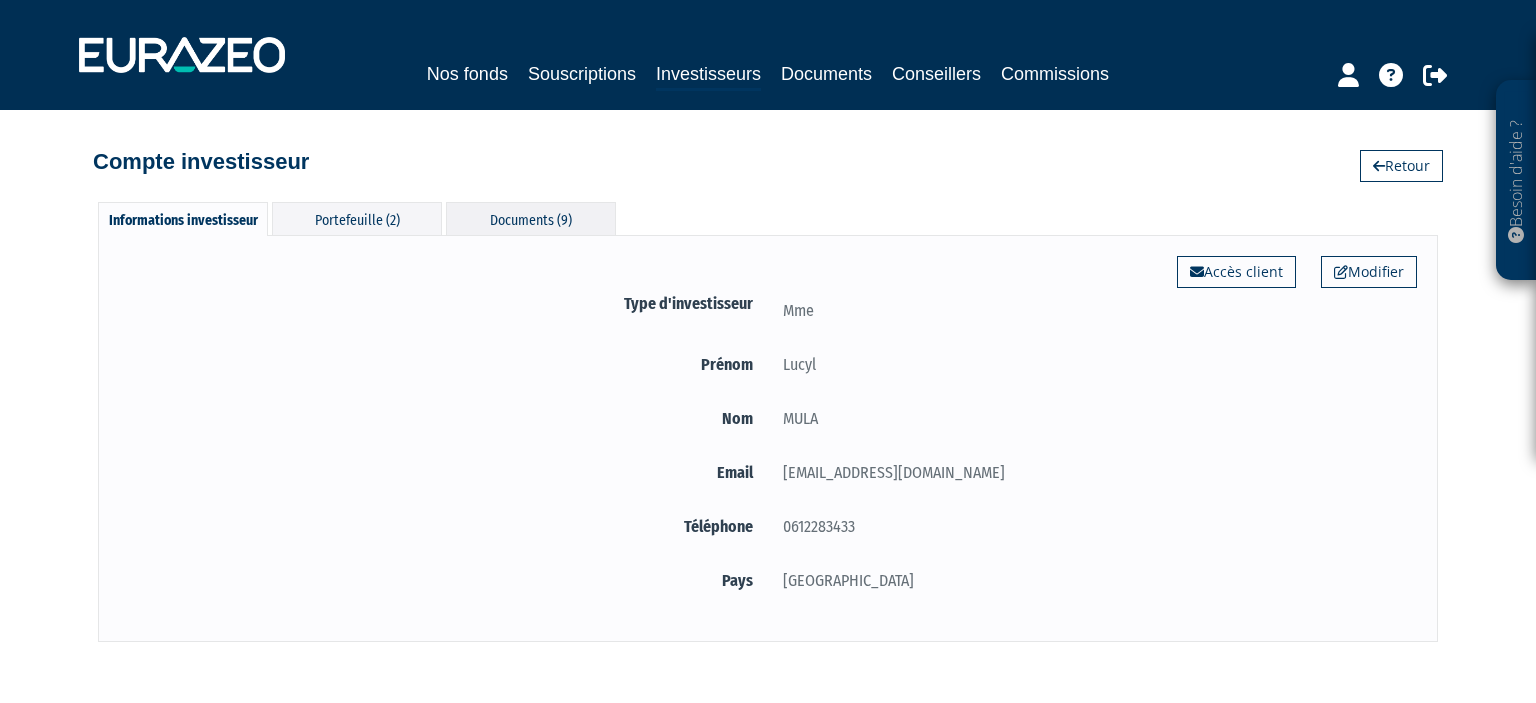 click on "Documents (9)" at bounding box center (531, 218) 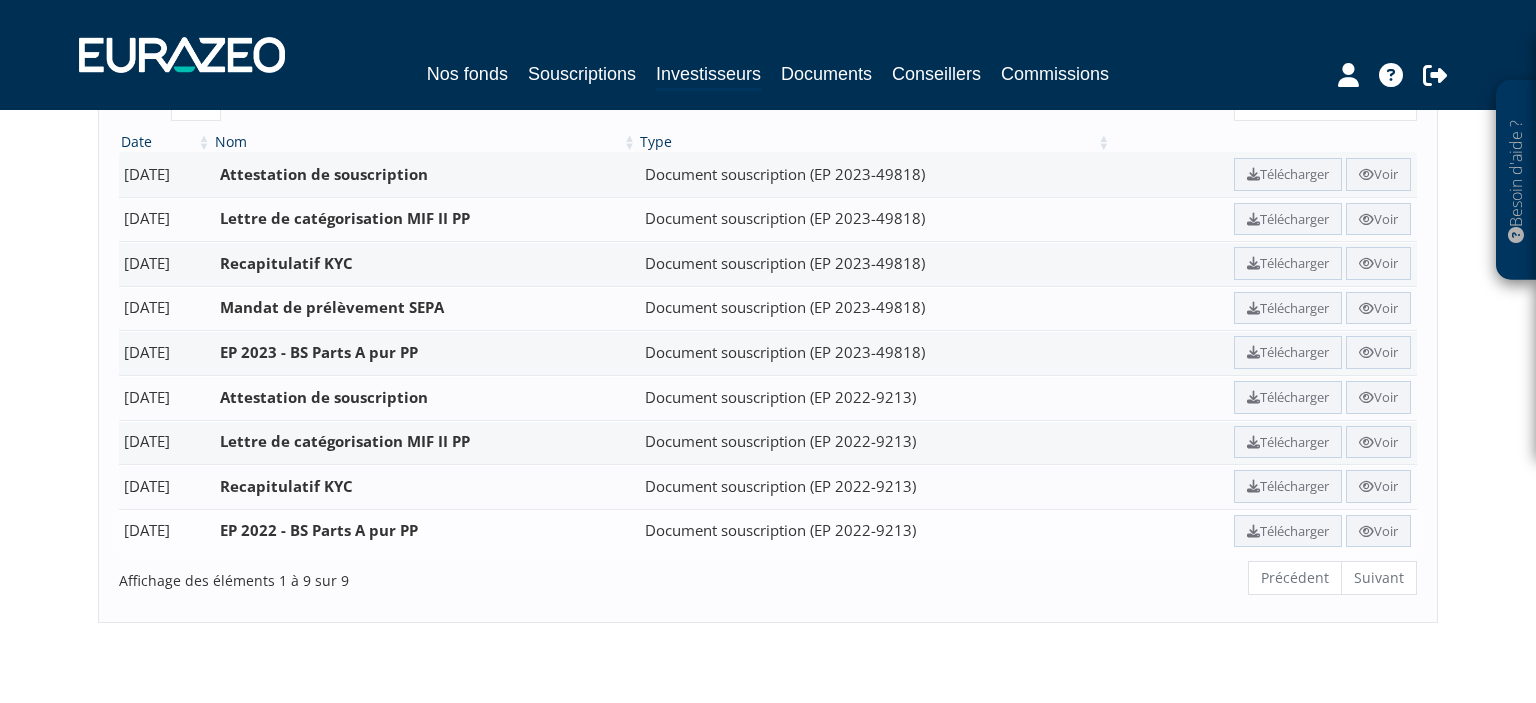 scroll, scrollTop: 211, scrollLeft: 0, axis: vertical 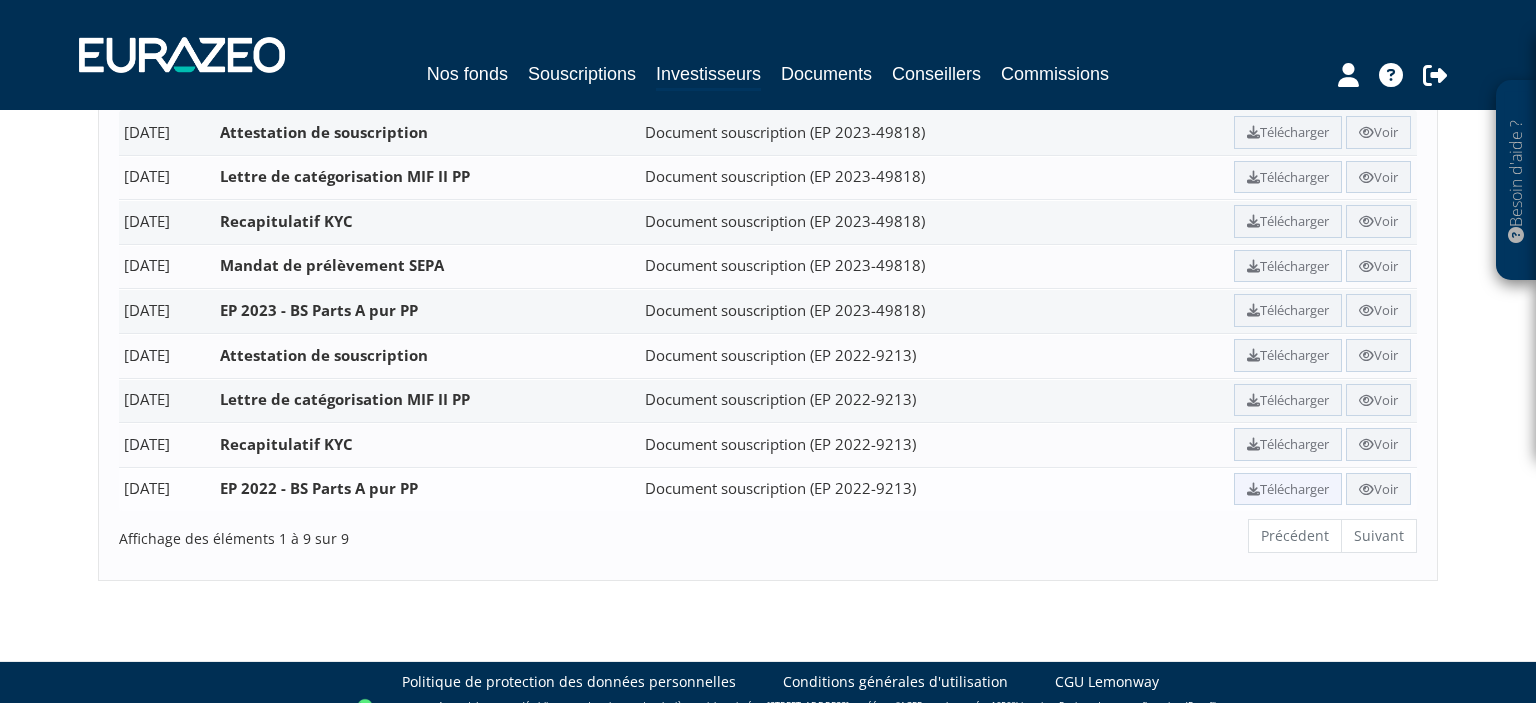 click at bounding box center (1253, 489) 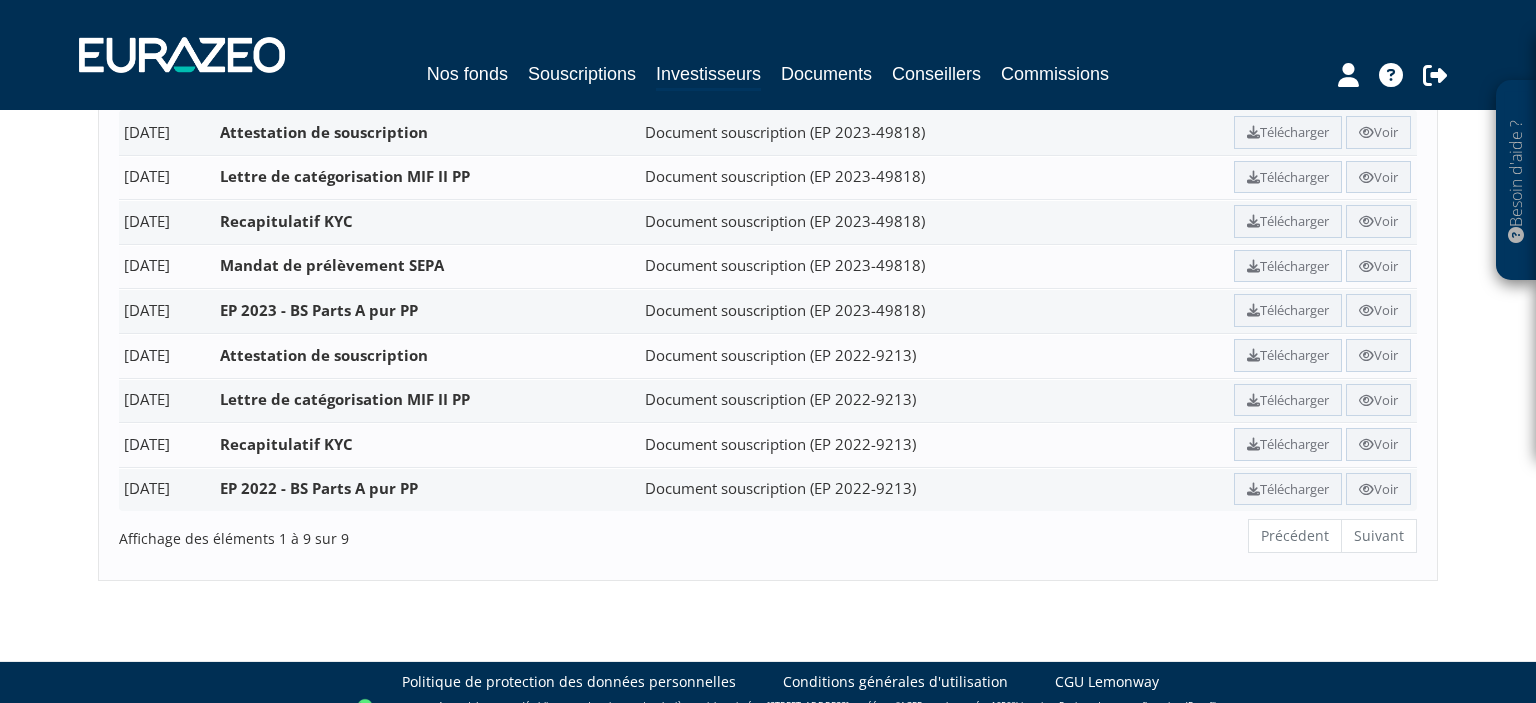 click on "Afficher  10 25 50 100  éléments Rechercher :
Date Nom Type
[DATE] [DATE] [DATE]" at bounding box center [768, 302] 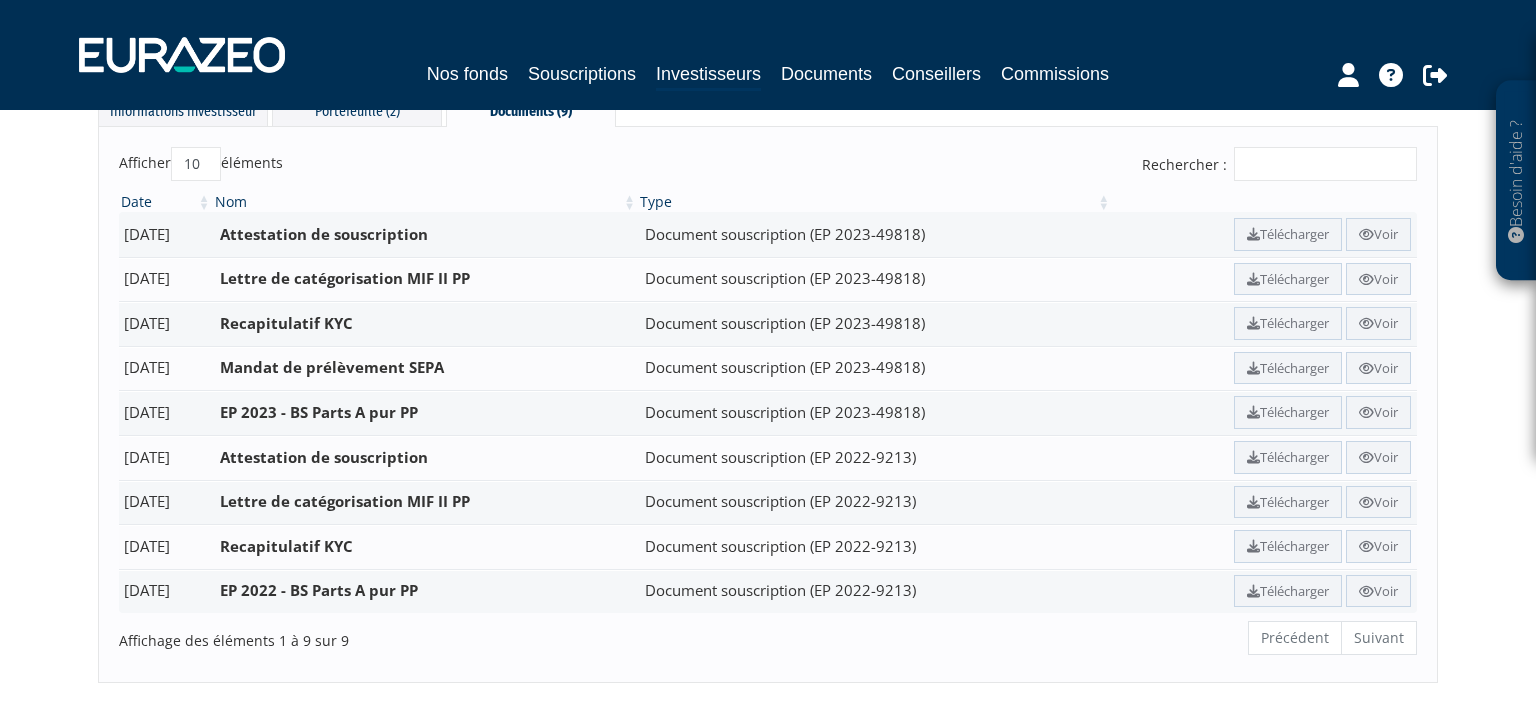 scroll, scrollTop: 105, scrollLeft: 0, axis: vertical 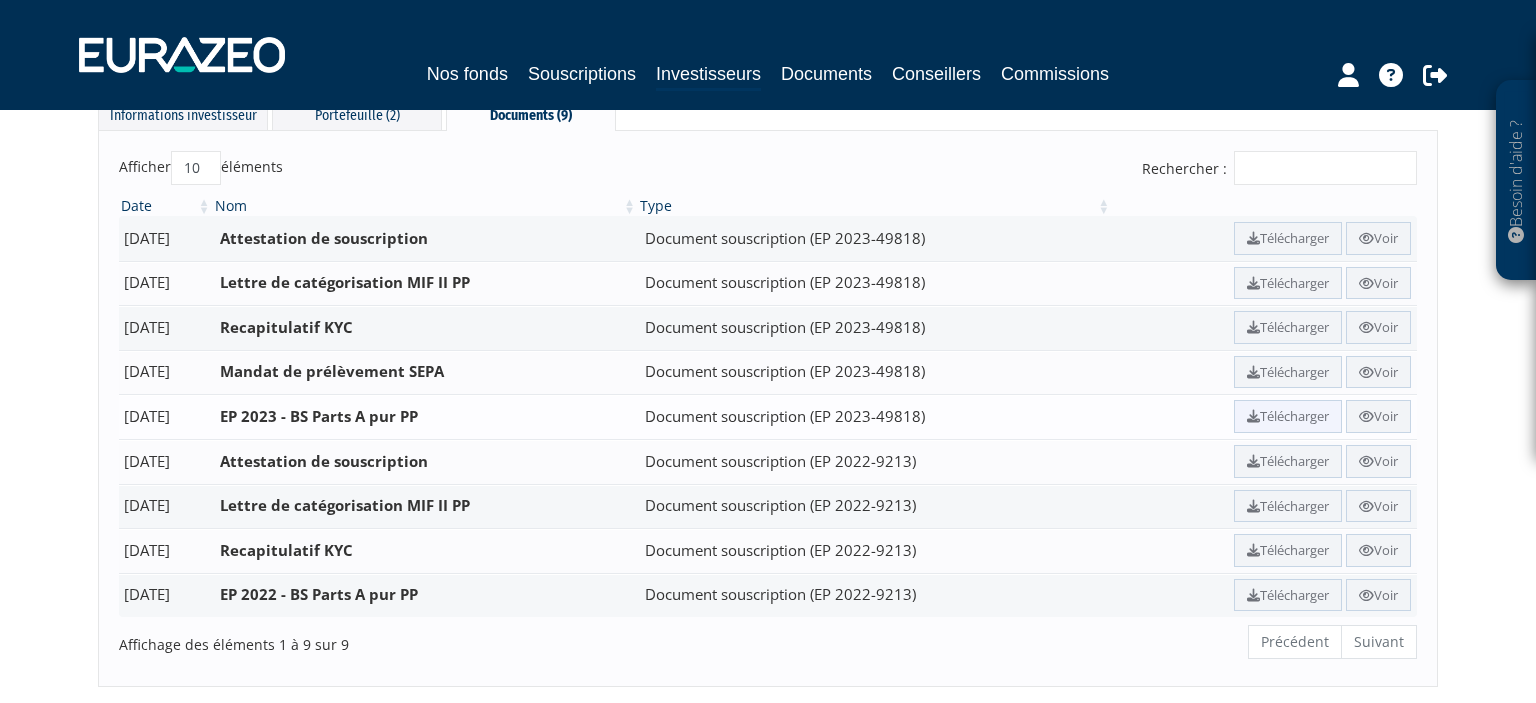 click on "Télécharger" at bounding box center [1288, 416] 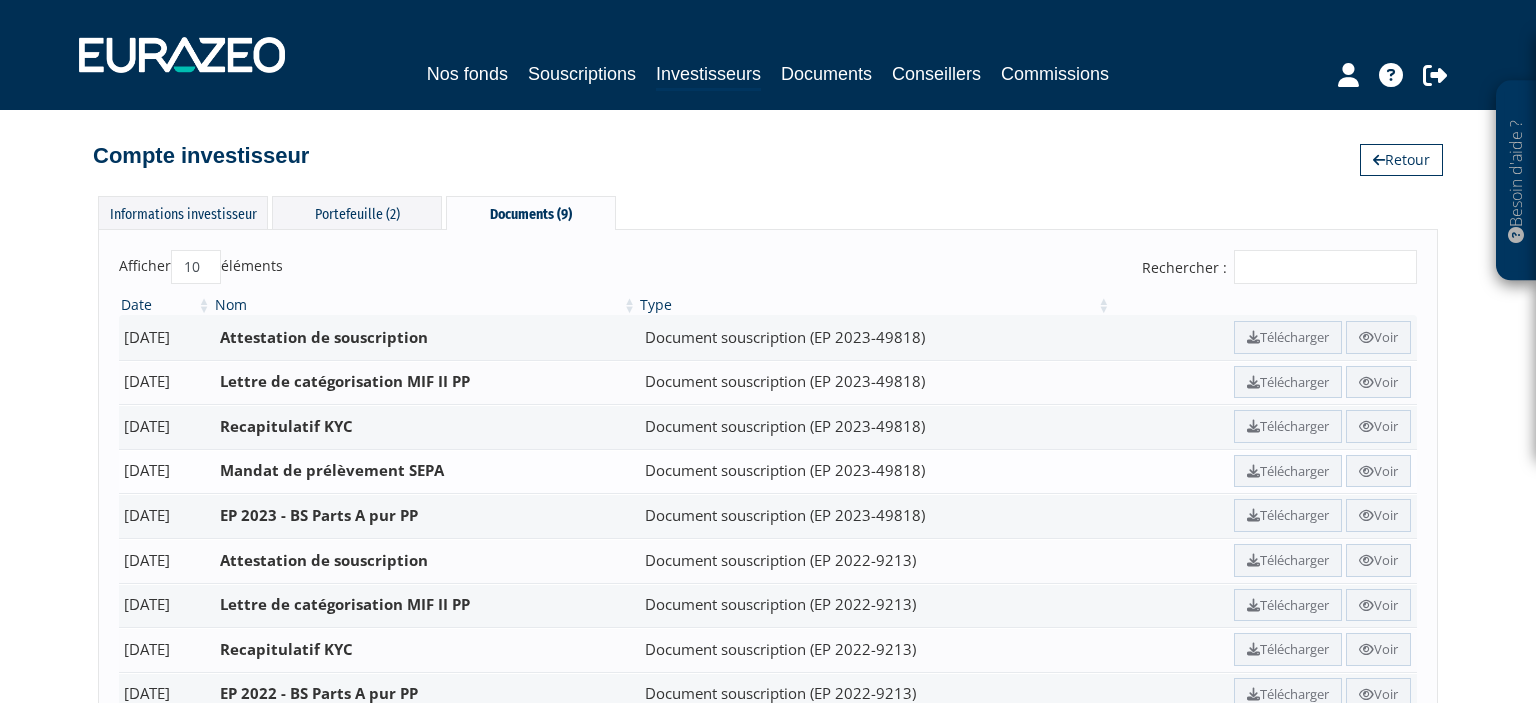 scroll, scrollTop: 0, scrollLeft: 0, axis: both 